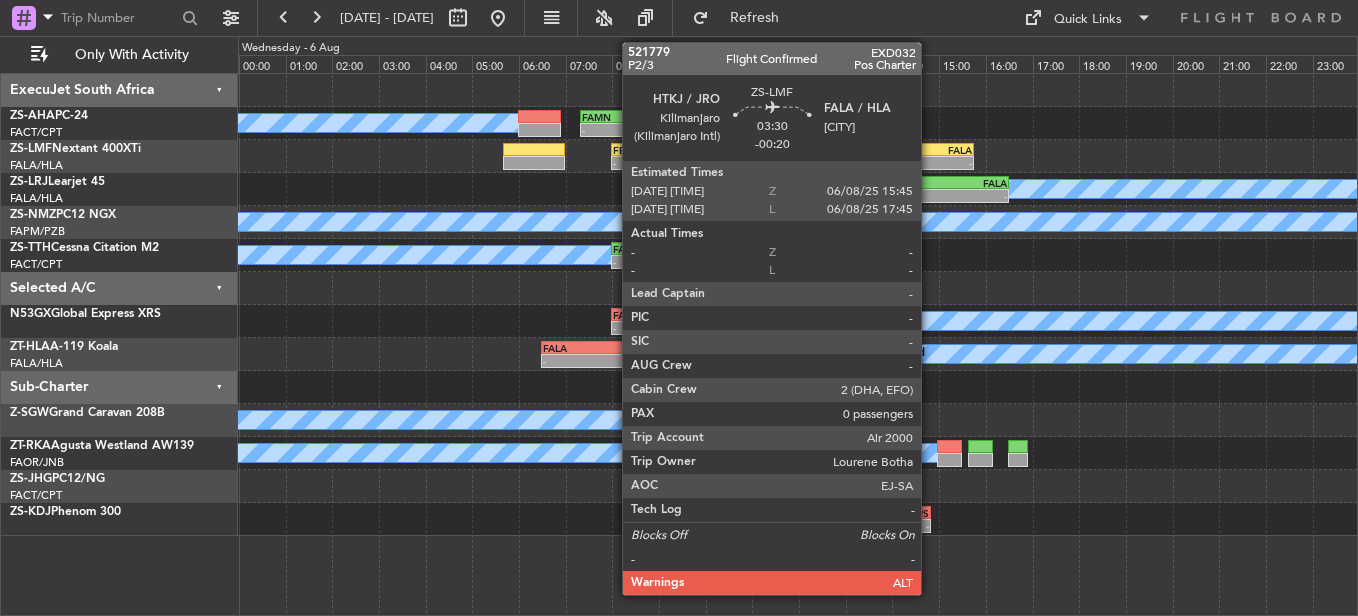 scroll, scrollTop: 0, scrollLeft: 0, axis: both 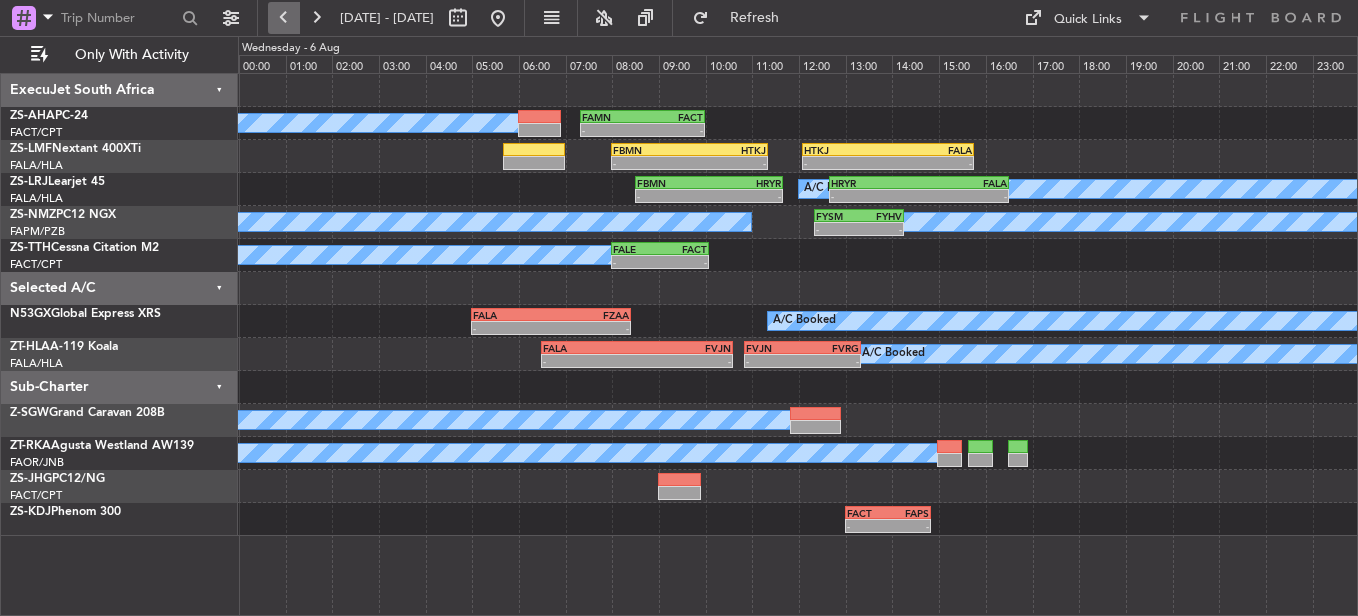 click at bounding box center (284, 18) 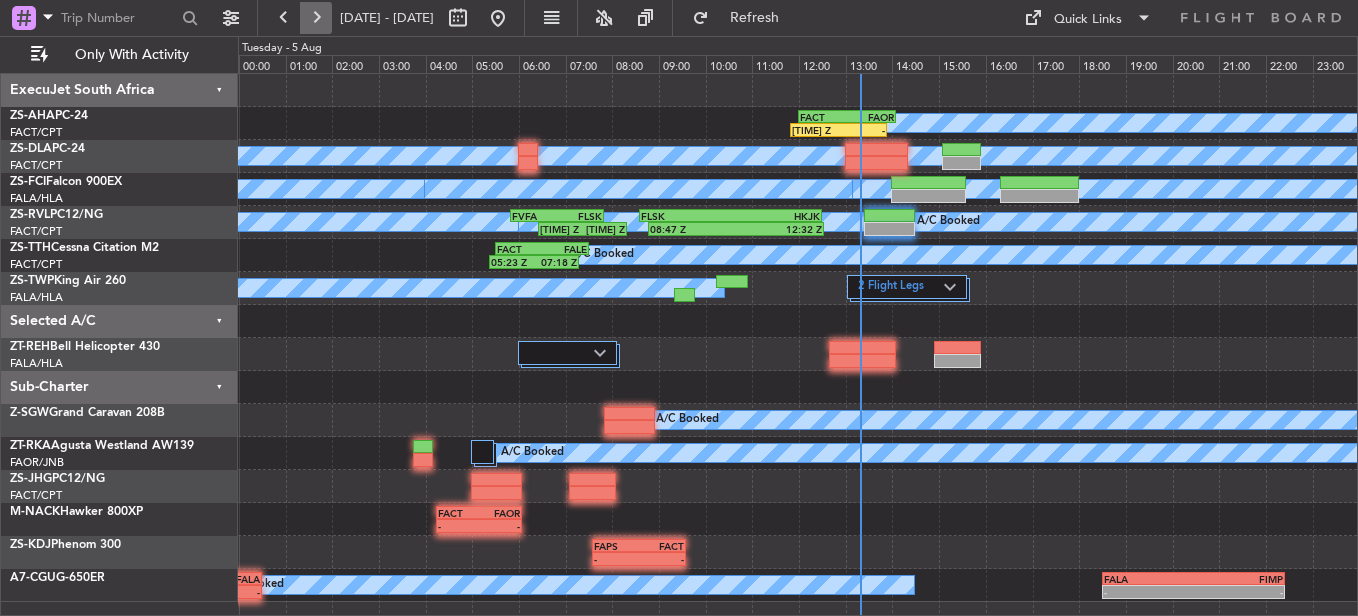 click at bounding box center (316, 18) 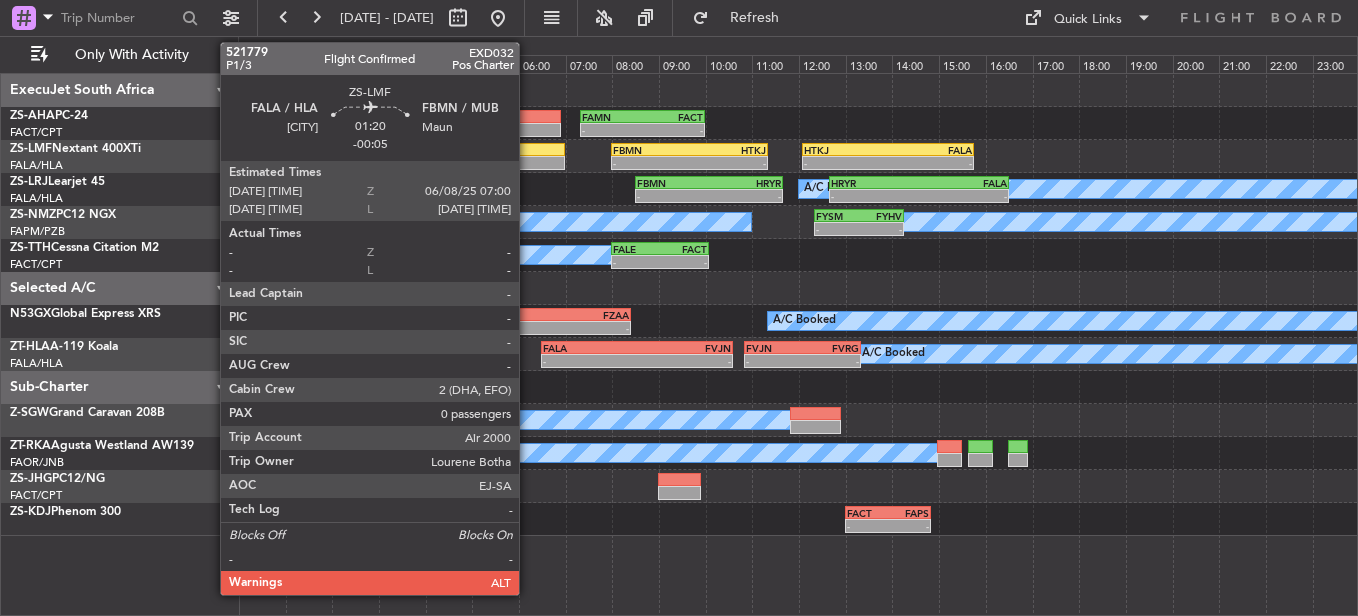click 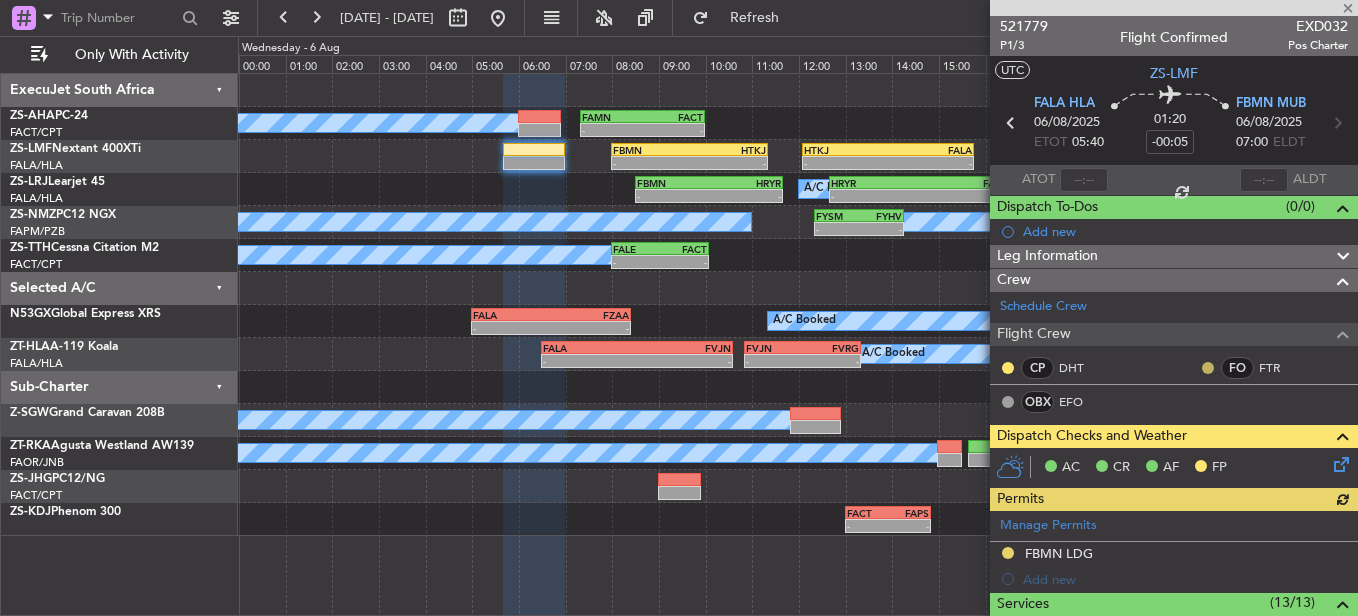 click 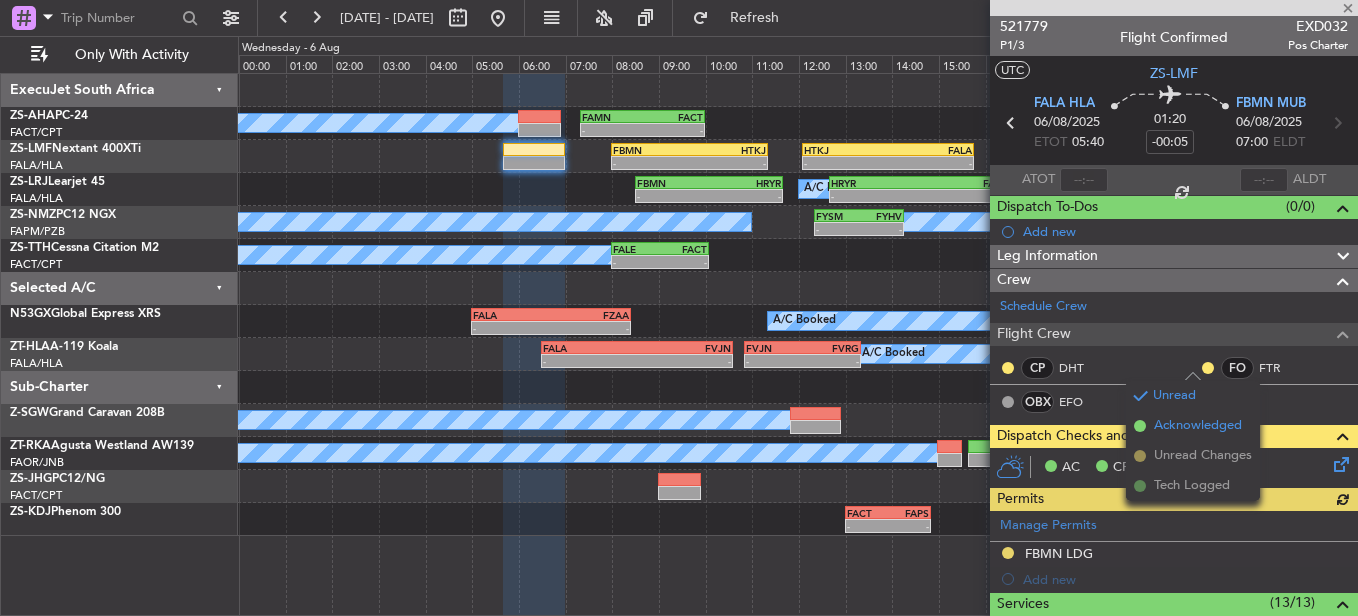 click on "Acknowledged" at bounding box center (1193, 426) 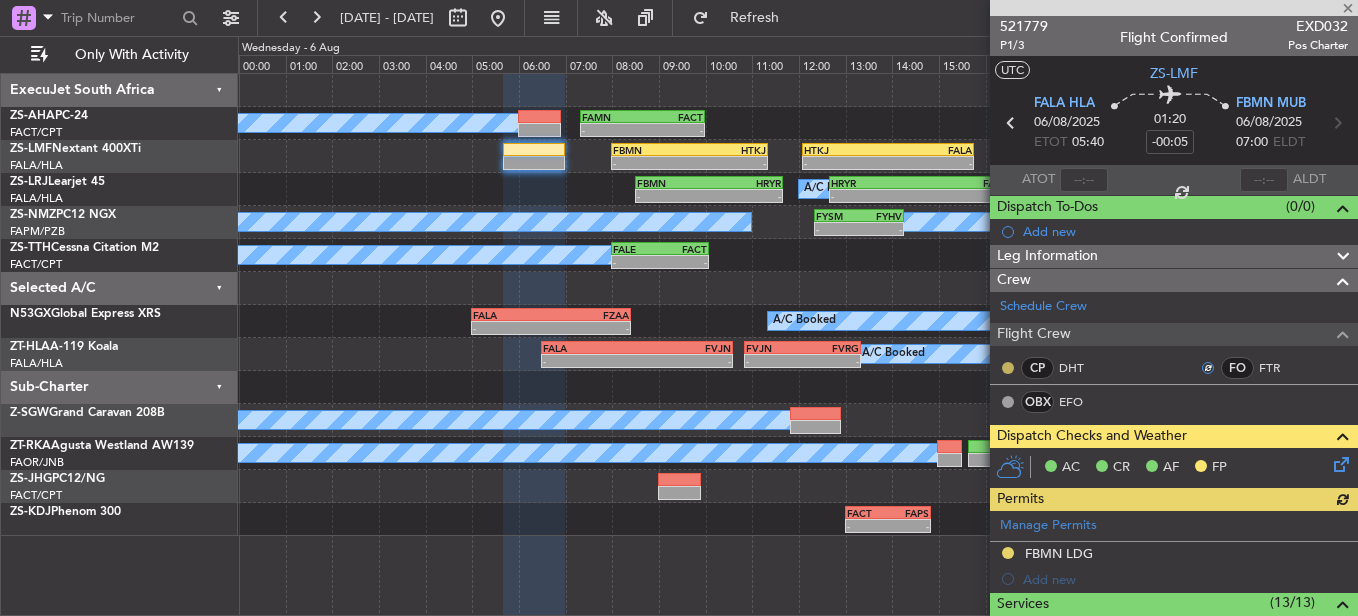 click 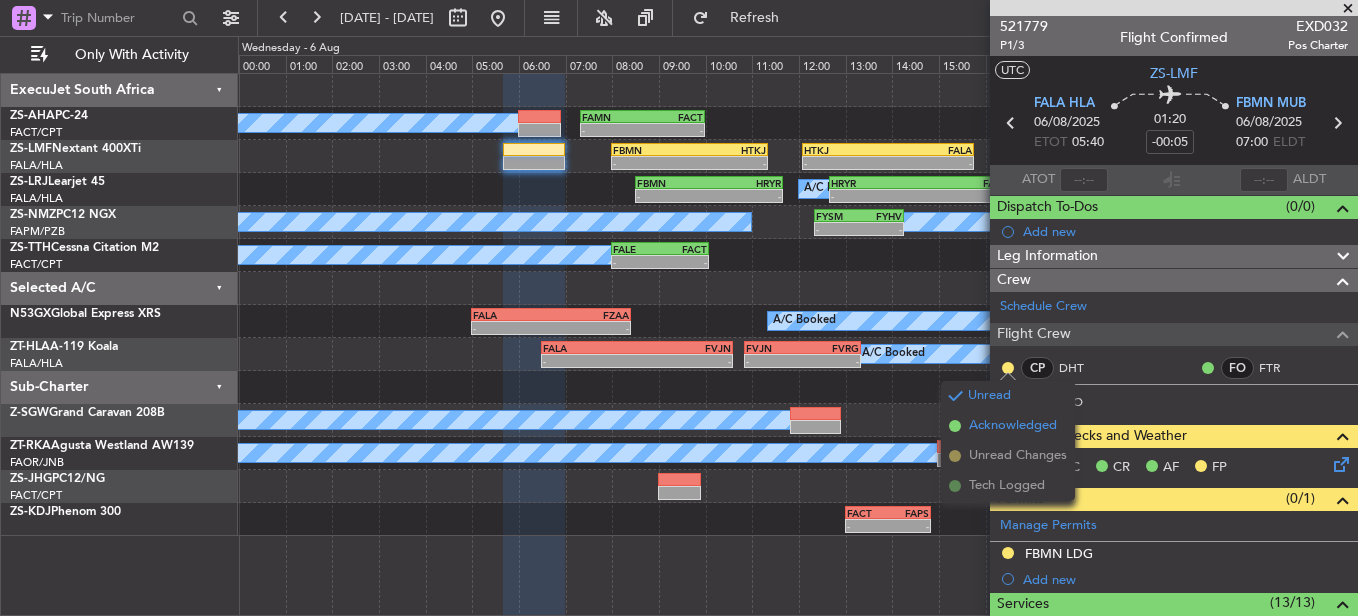 click on "Acknowledged" at bounding box center [1013, 426] 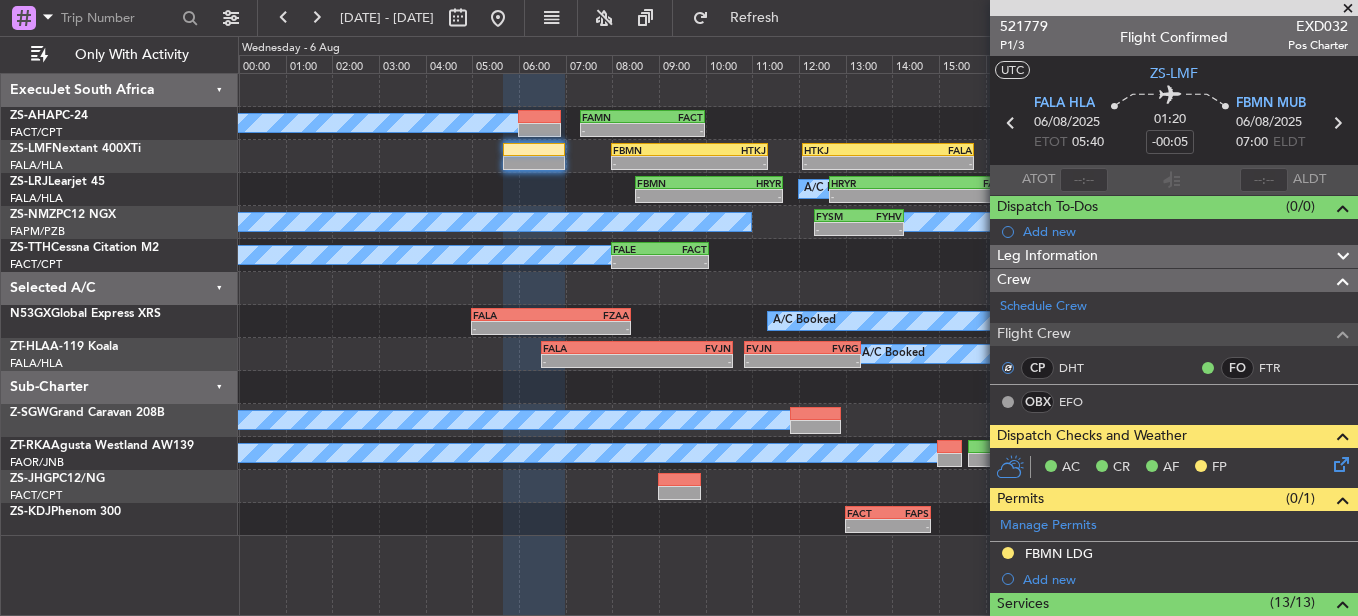 click 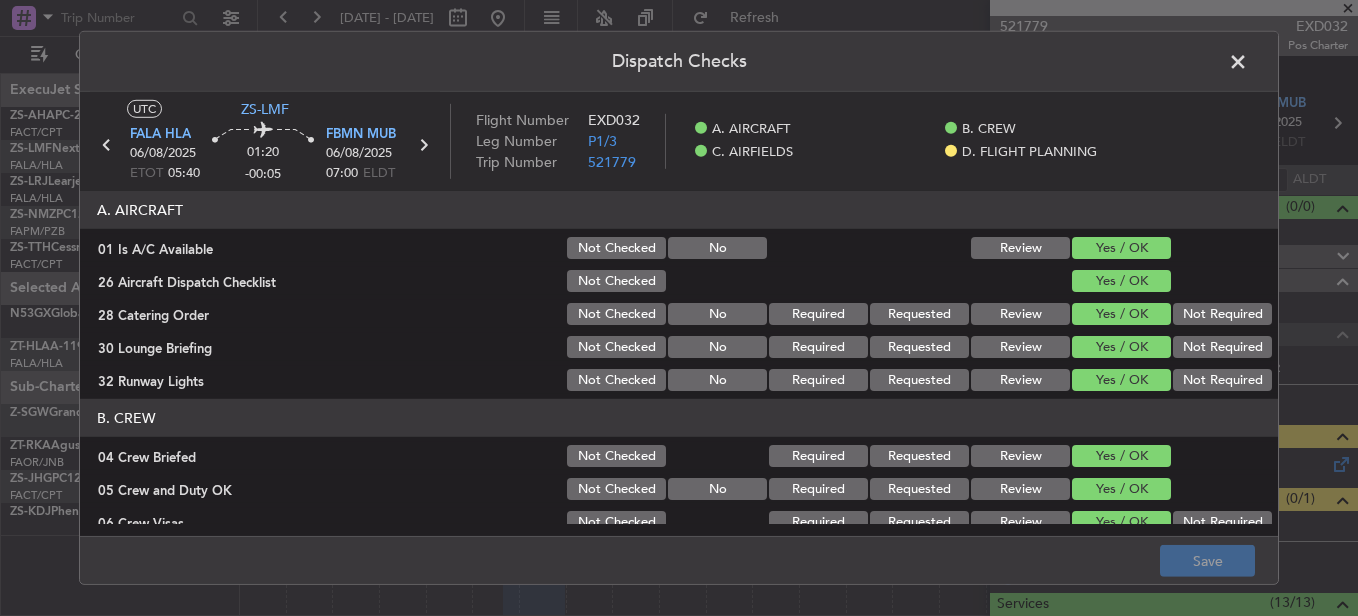 scroll, scrollTop: 565, scrollLeft: 0, axis: vertical 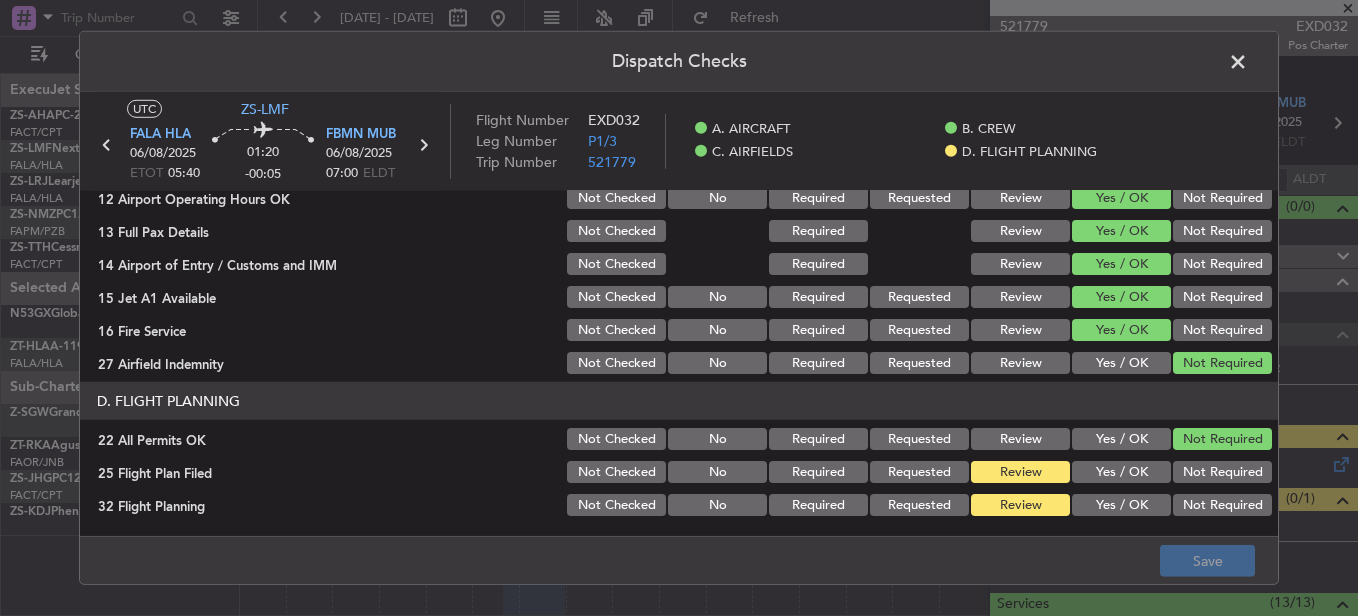 click on "Yes / OK" 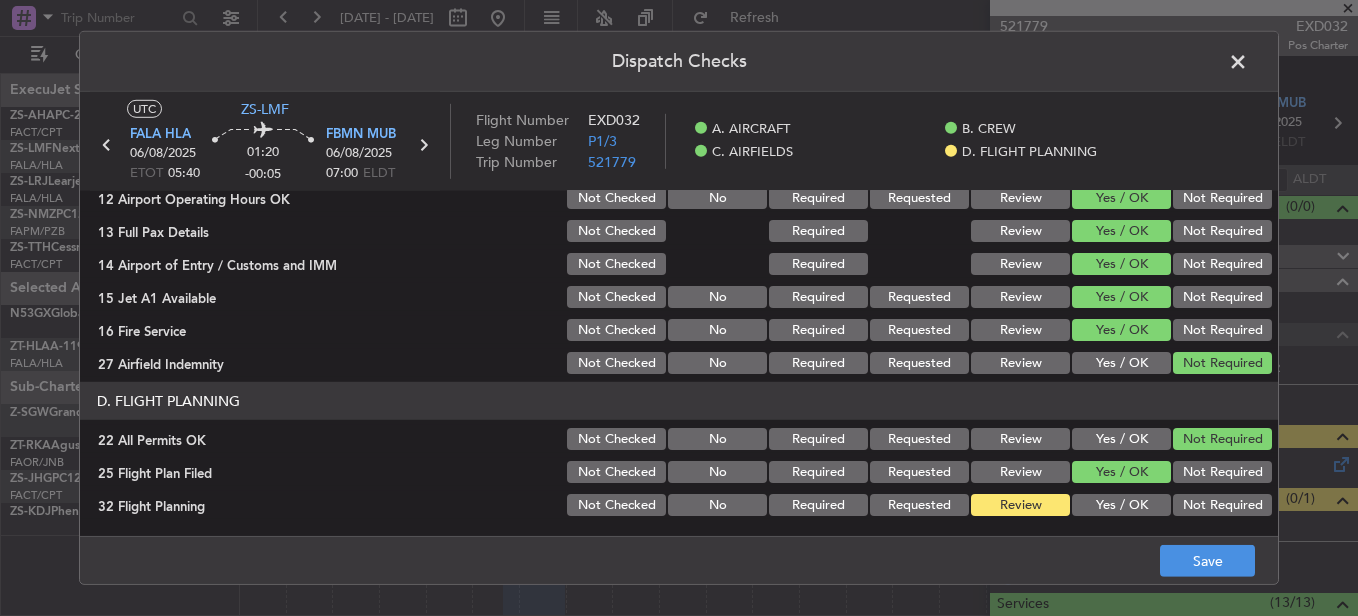 click on "Yes / OK" 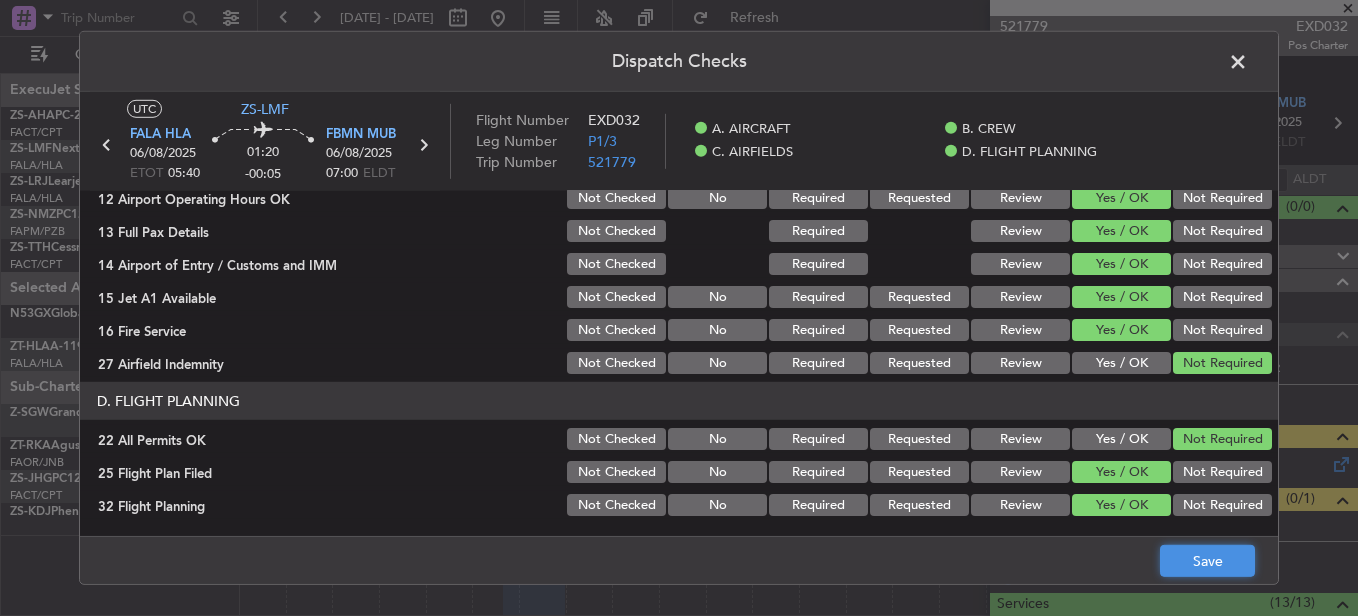 click on "Save" 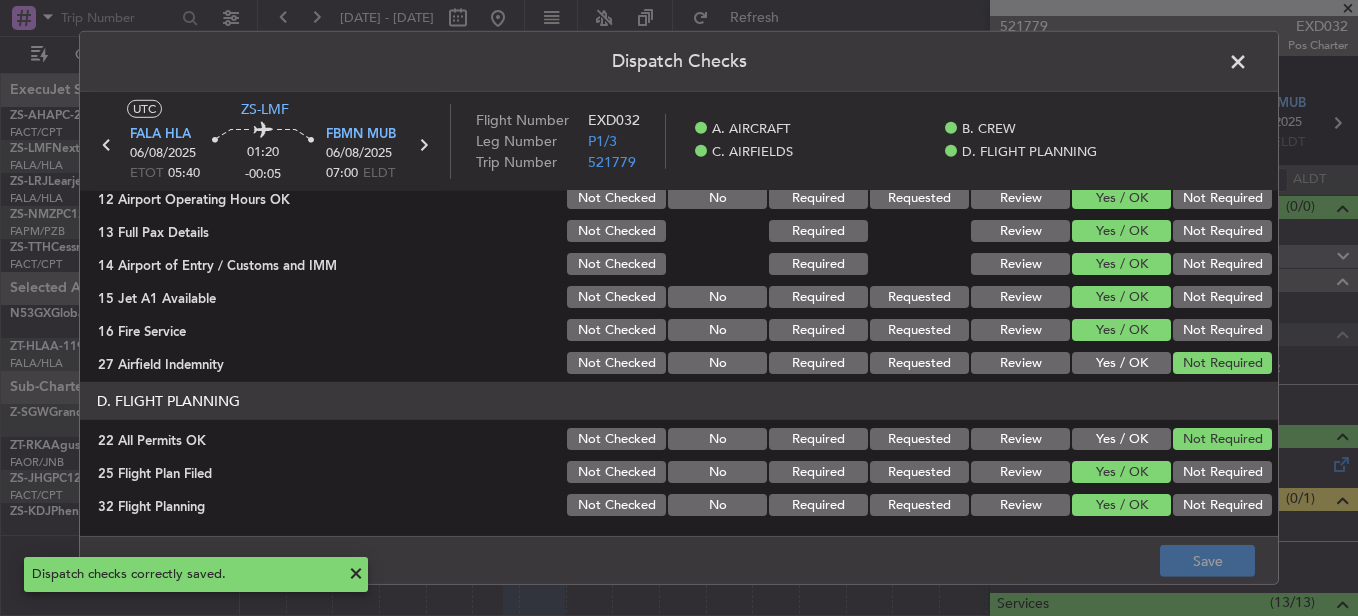 click 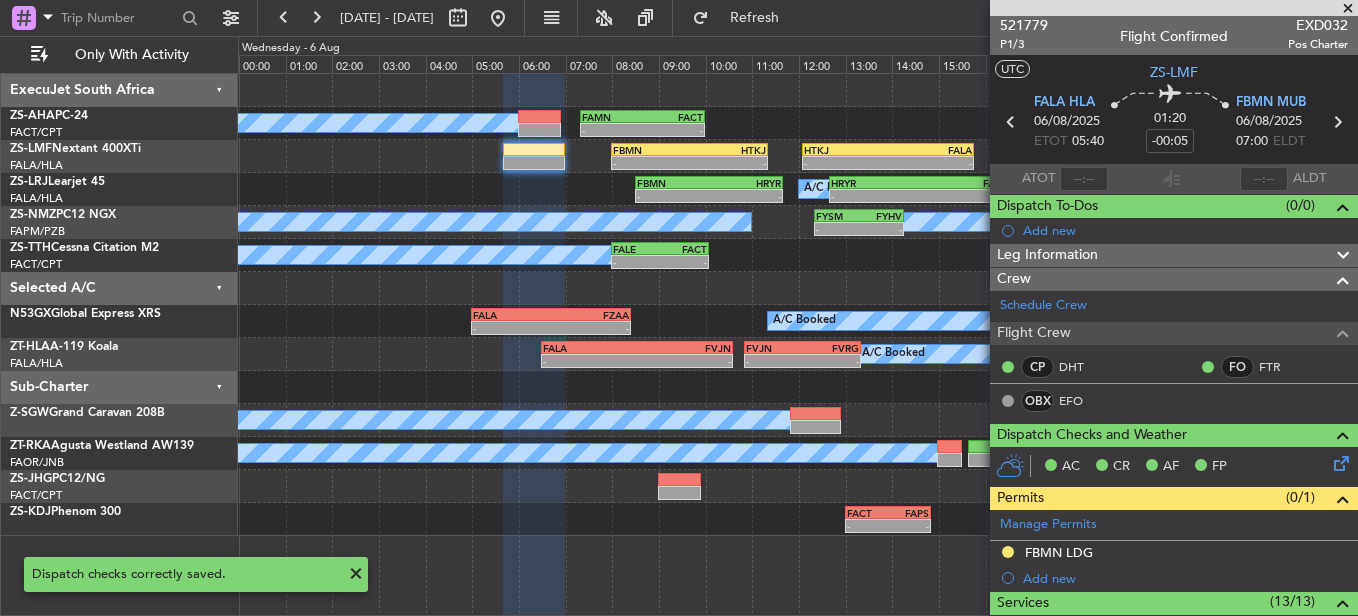 scroll, scrollTop: 0, scrollLeft: 0, axis: both 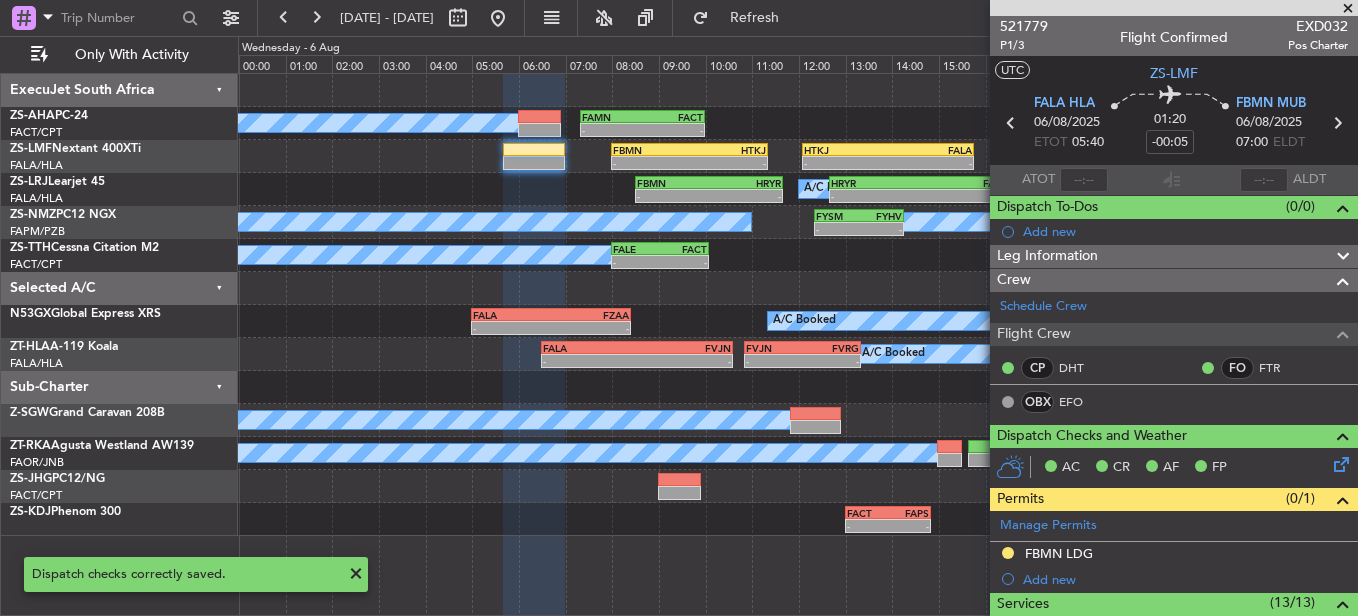 click at bounding box center [1337, 123] 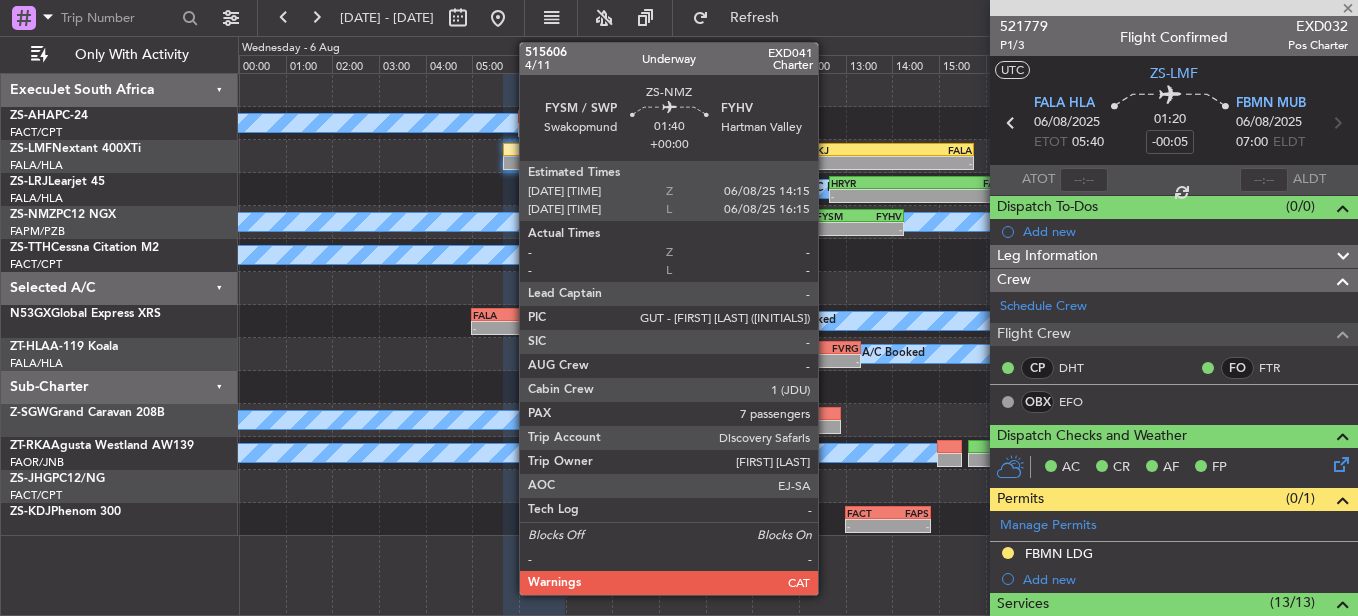 type on "-00:10" 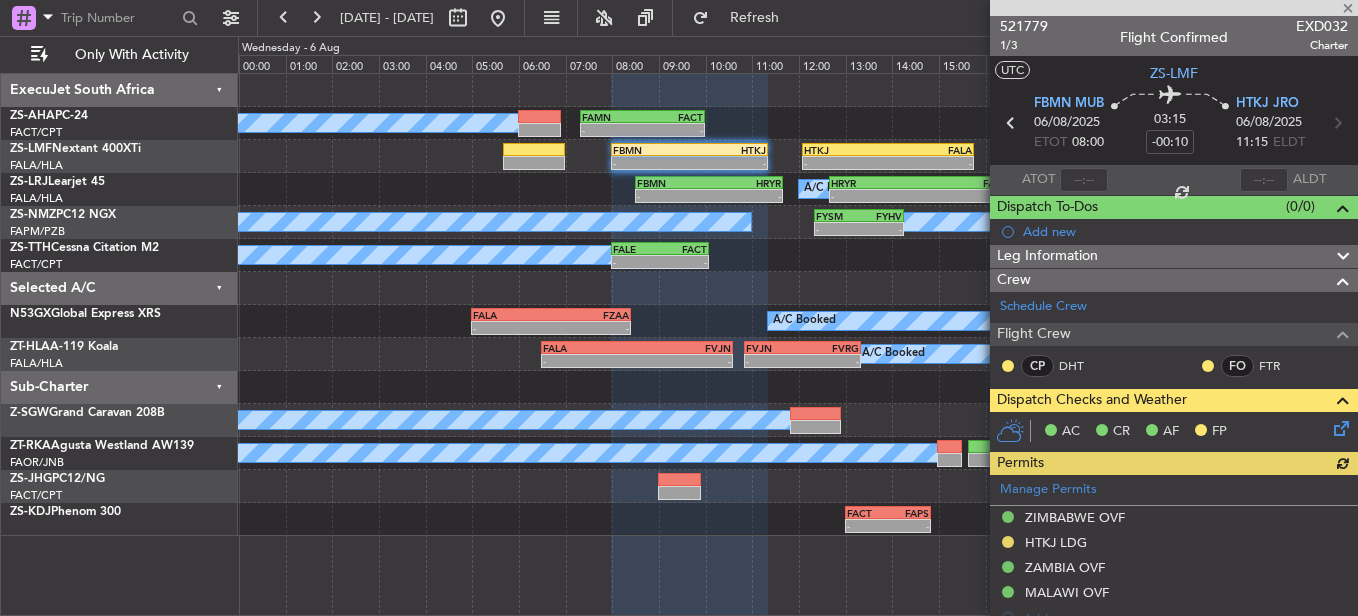 click 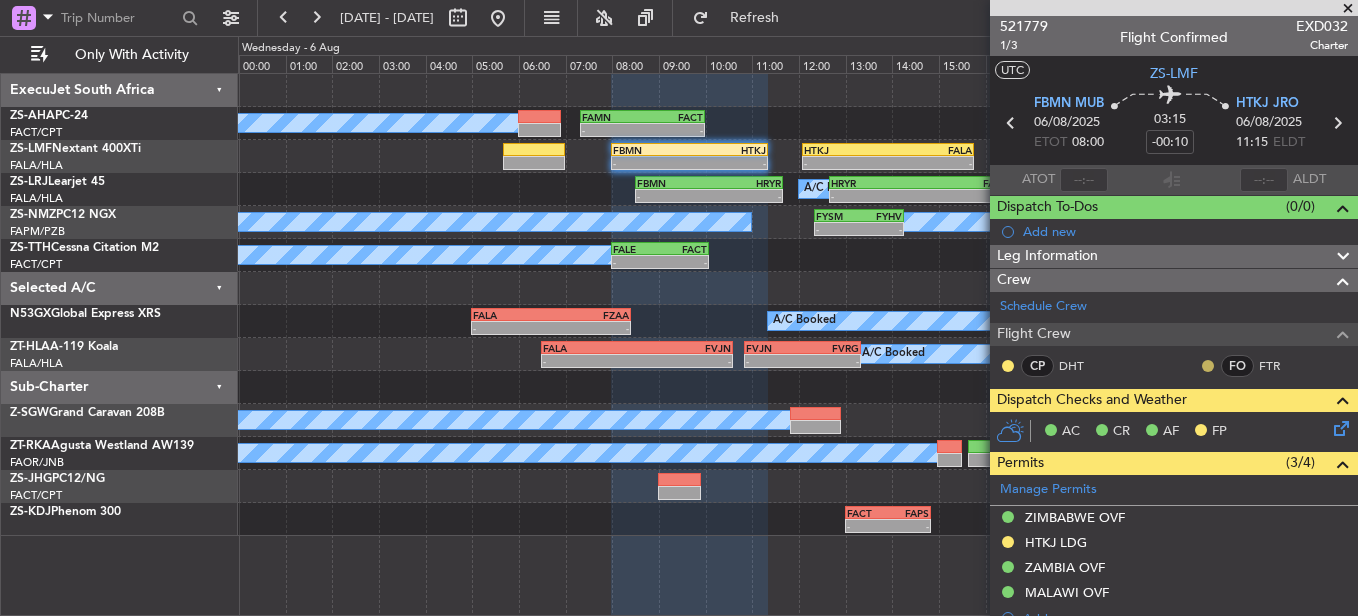 click 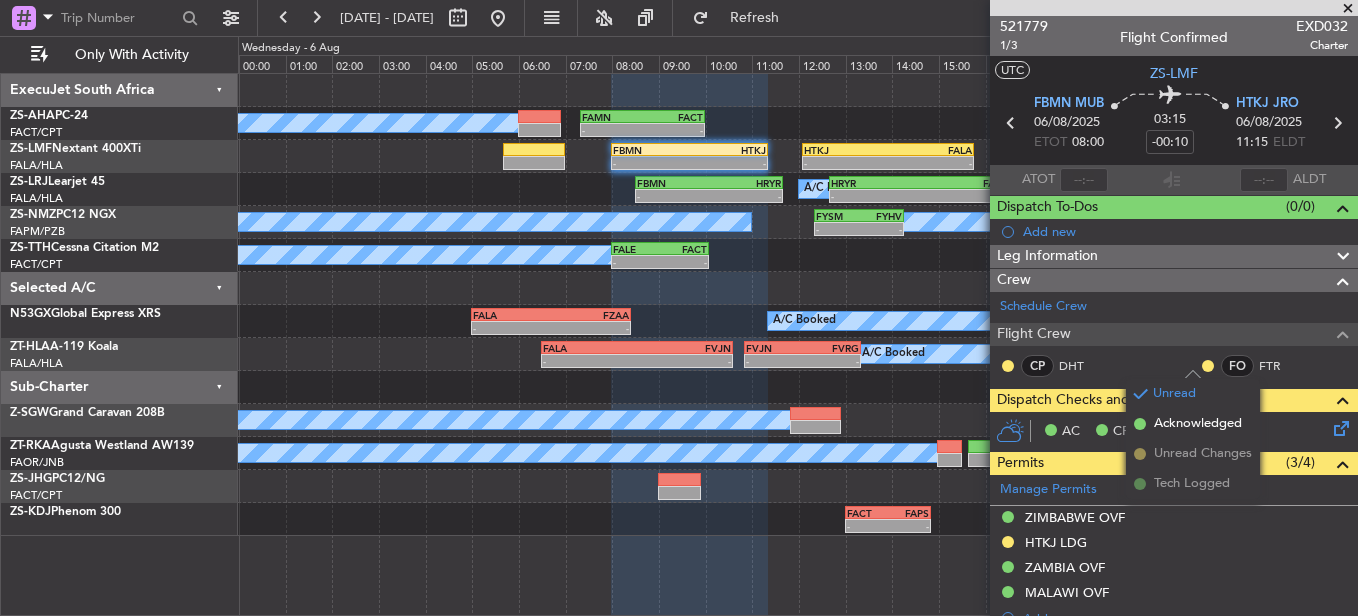 click on "Unread" at bounding box center [1193, 397] 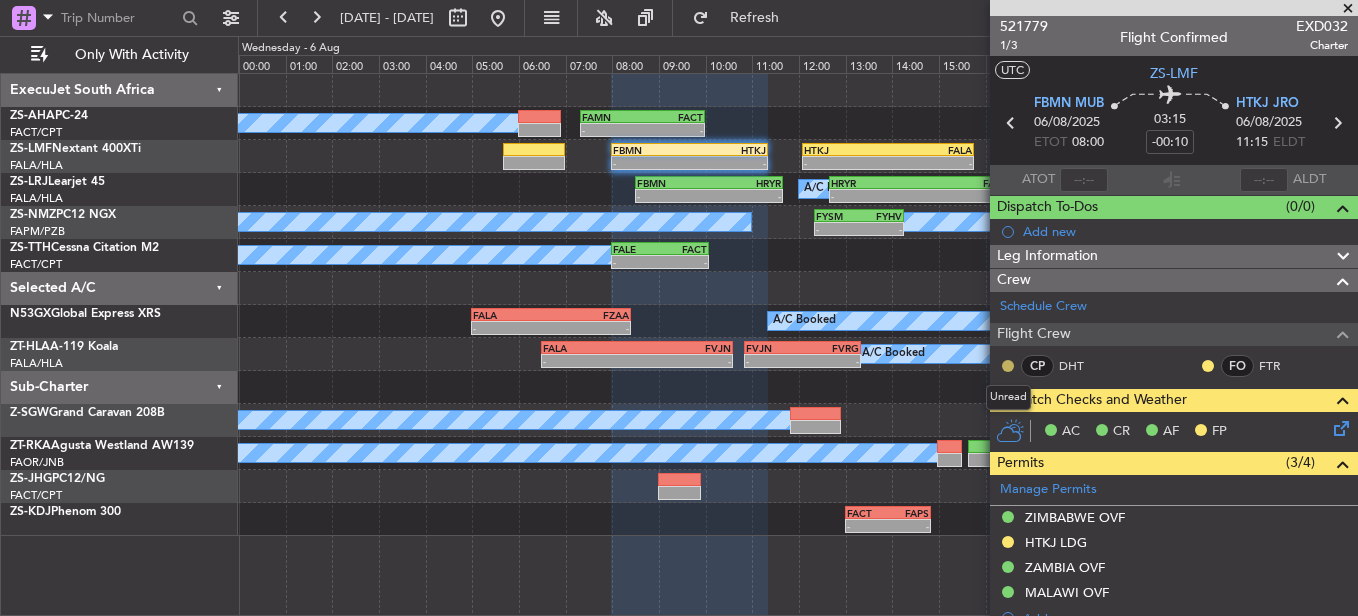click 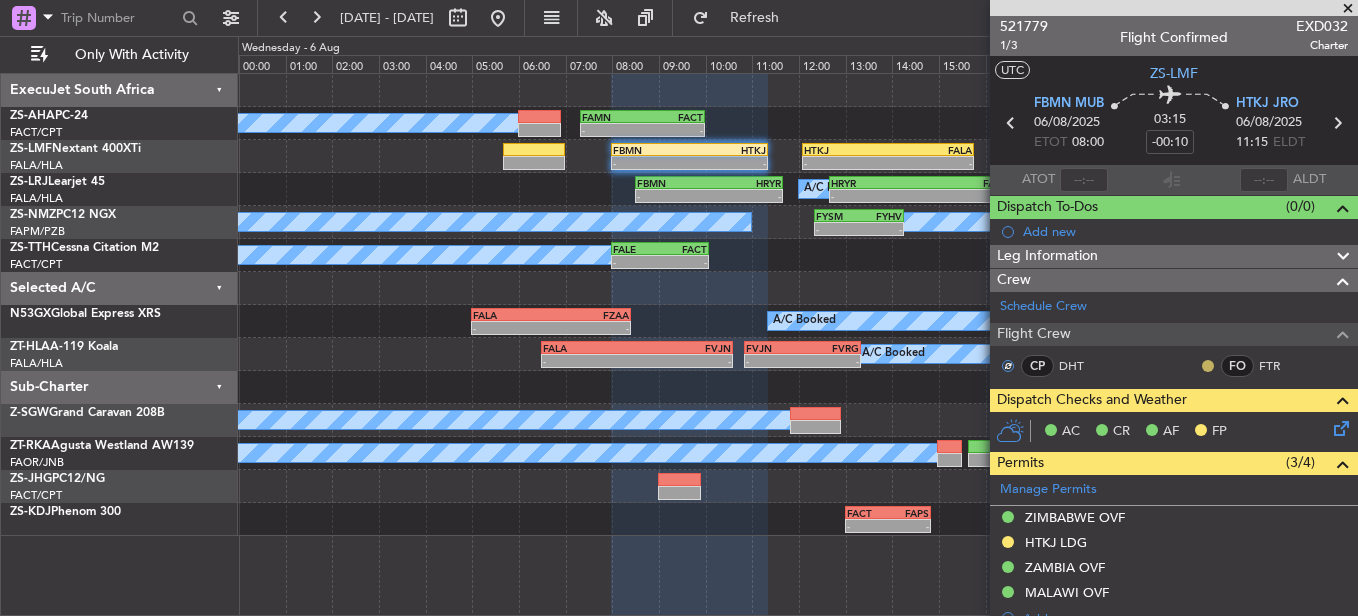 click 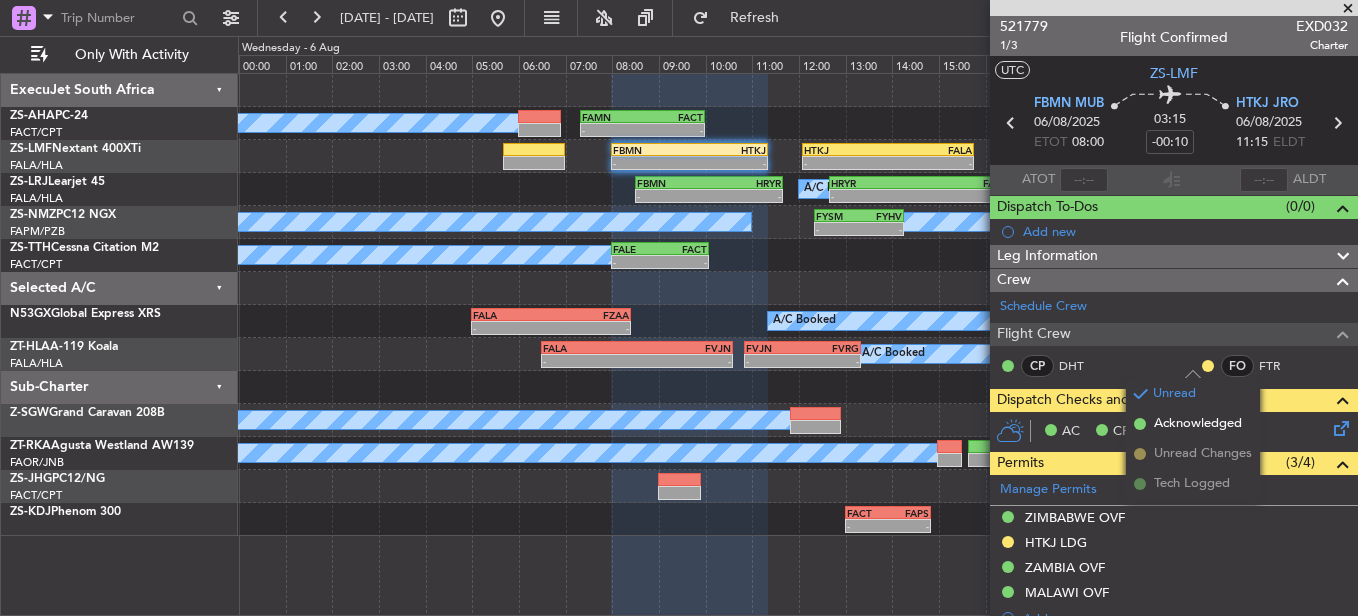 click on "Acknowledged" at bounding box center [1193, 424] 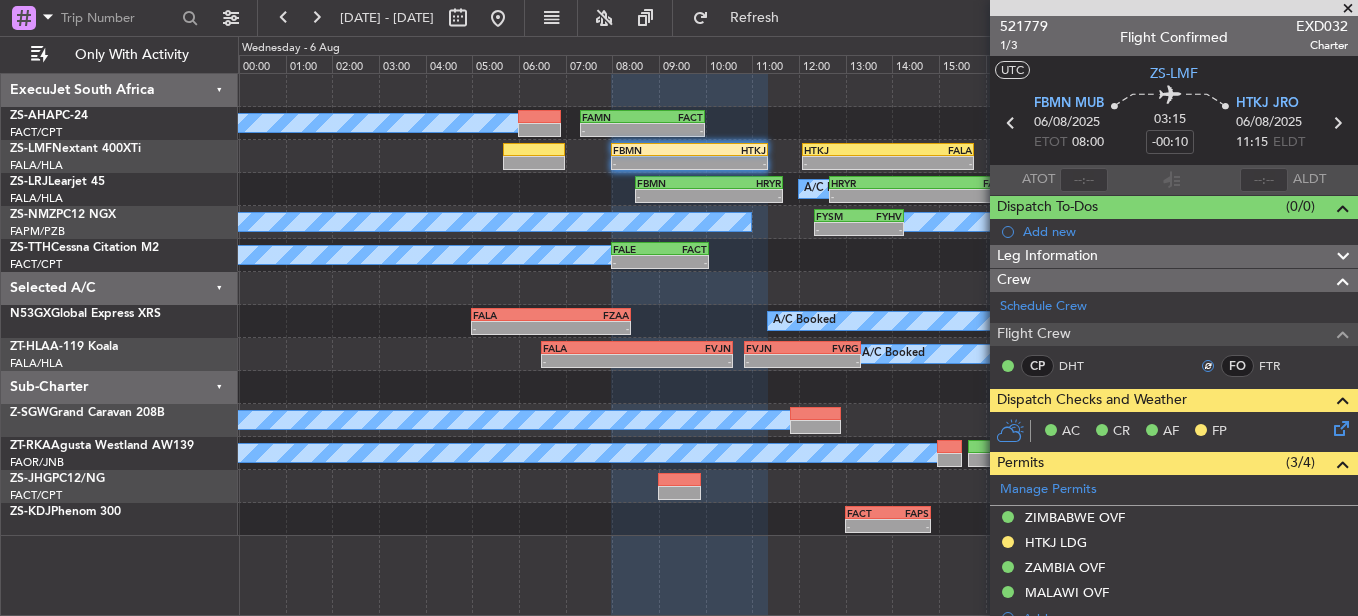click 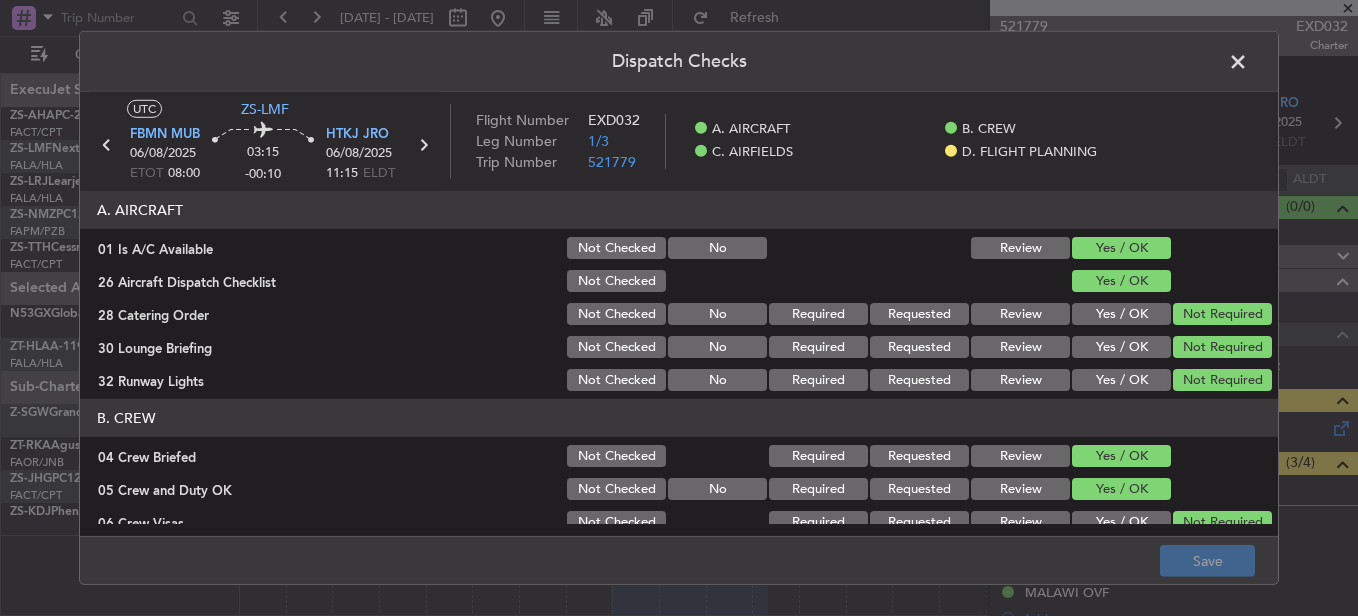 scroll, scrollTop: 565, scrollLeft: 0, axis: vertical 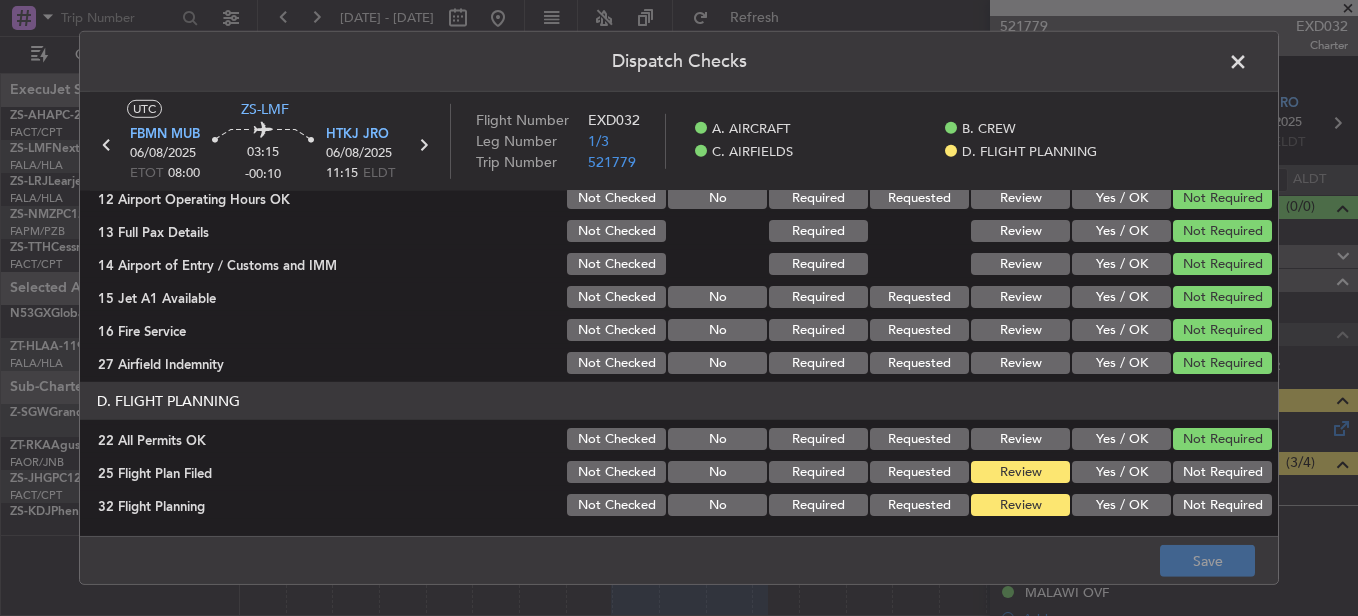 click on "Yes / OK" 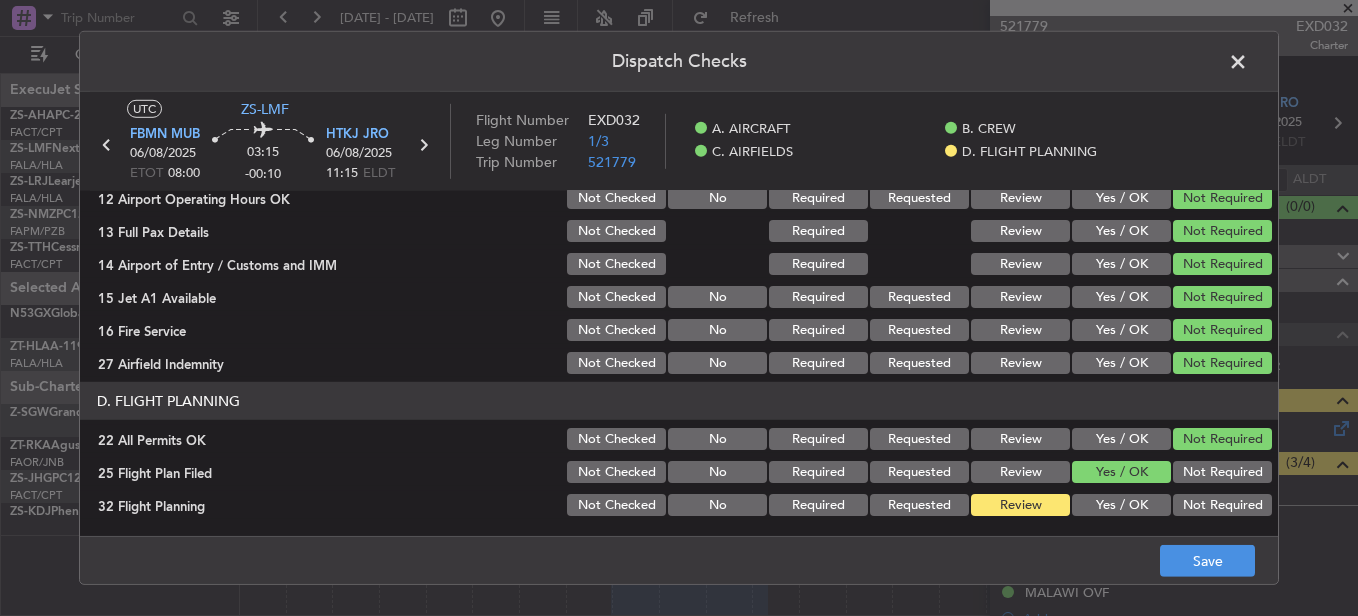 click on "Yes / OK" 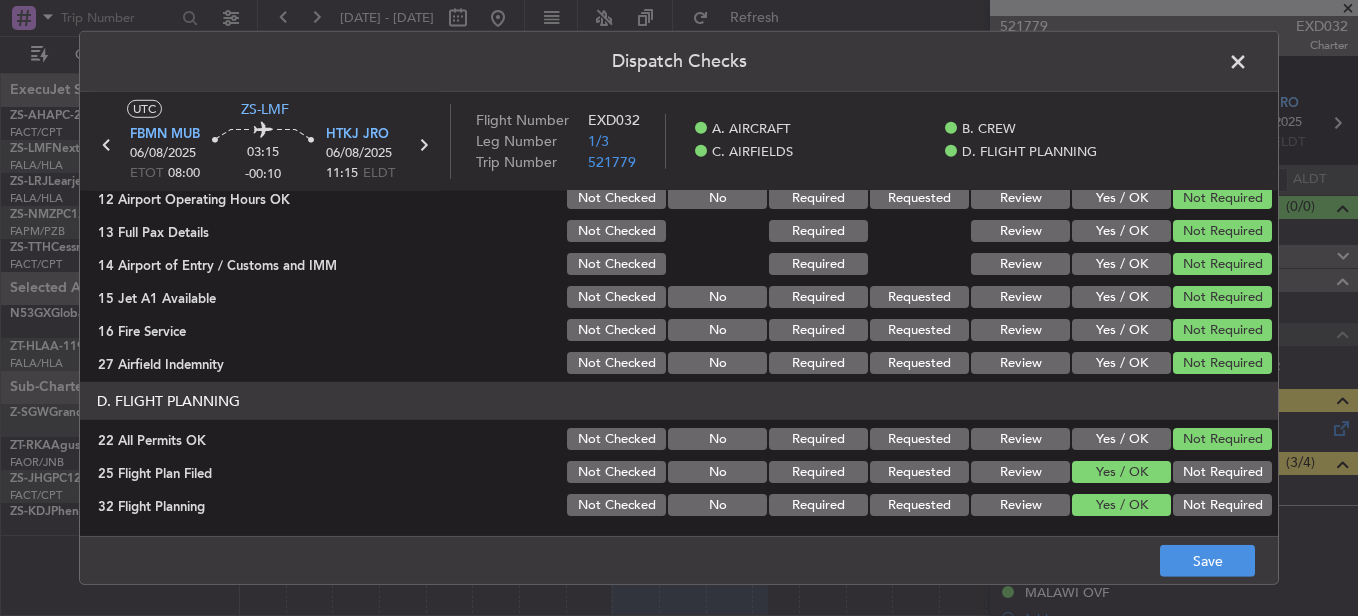 click on "Dispatch Checks  UTC  ZS-LMF FBMN  MUB 06/08/2025 ETOT 08:00 03:15 -00:10 HTKJ  JRO 06/08/2025 11:15 ELDT Flight Number EXD032 Leg Number 1/3 Trip Number 521779    A. AIRCRAFT    B. CREW    C. AIRFIELDS    D. FLIGHT PLANNING  A. AIRCRAFT   01 Is A/C Available  Not Checked No Review Yes / OK  26 Aircraft Dispatch Checklist  Not Checked Yes / OK  28 Catering Order  Not Checked No Required Requested Review Yes / OK Not Required  30 Lounge Briefing  Not Checked No Required Requested Review Yes / OK Not Required  32 Runway Lights  Not Checked No Required Requested Review Yes / OK Not Required  B. CREW   04 Crew Briefed  Not Checked Required Requested Review Yes / OK  05 Crew and Duty OK  Not Checked No Required Requested Review Yes / OK  06 Crew Visas  Not Checked Required Requested Review Yes / OK Not Required  29 Crew Accomadation and Transport  Not Checked No Required Requested Review Yes / OK Not Required  31 Money Order  Not Checked No Required Requested Review Yes / OK Not Required  Notify Crew of Schedule" 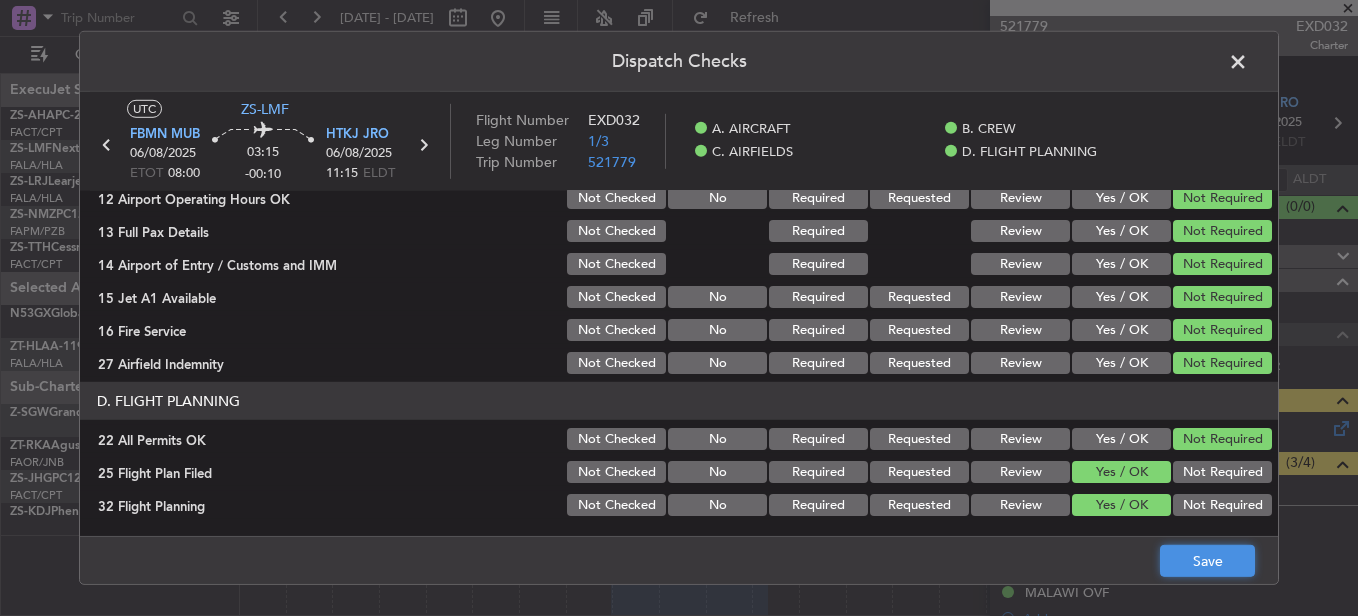 click on "Save" 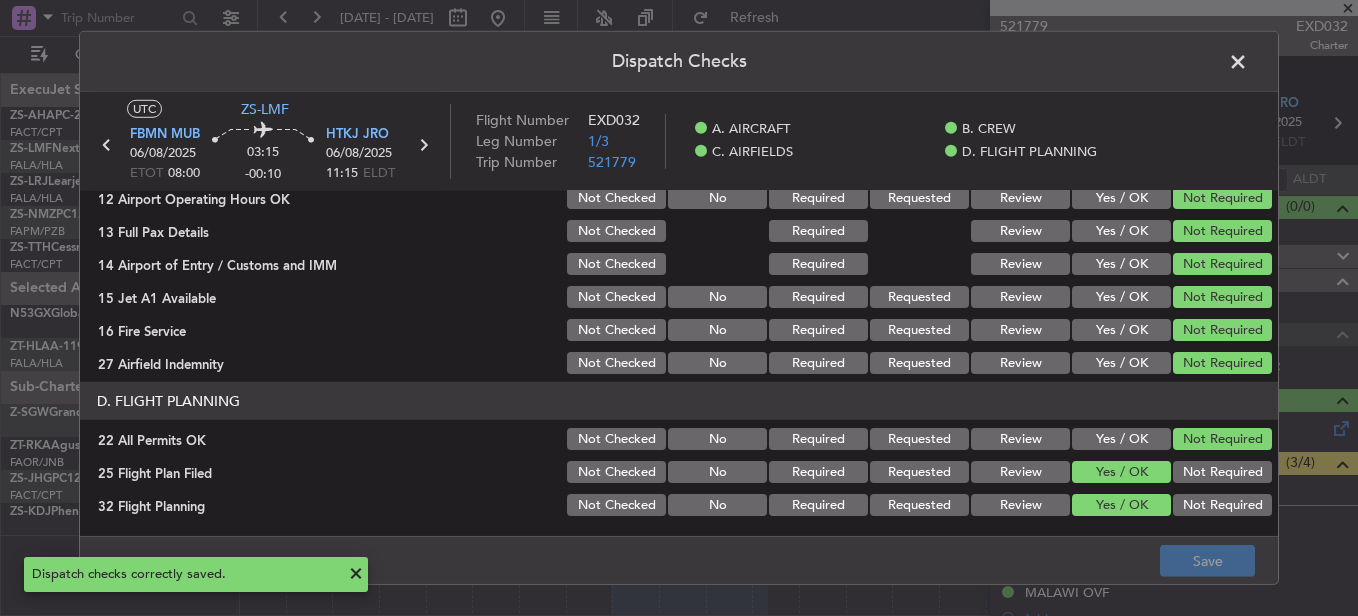 click 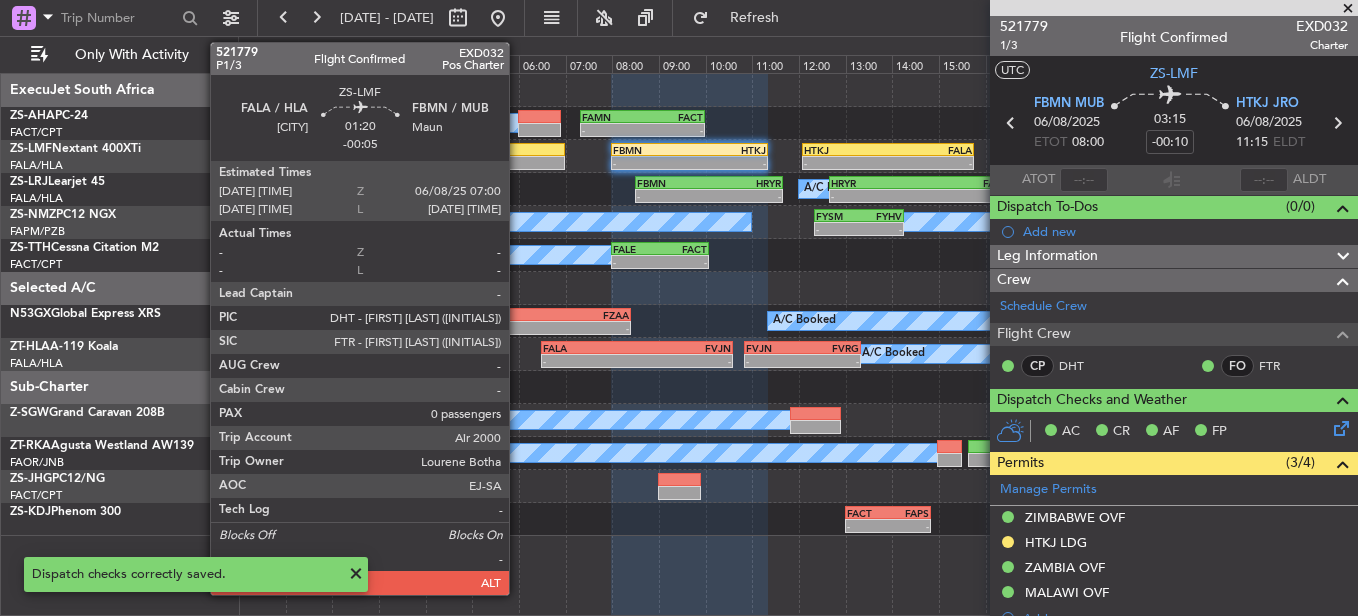 click 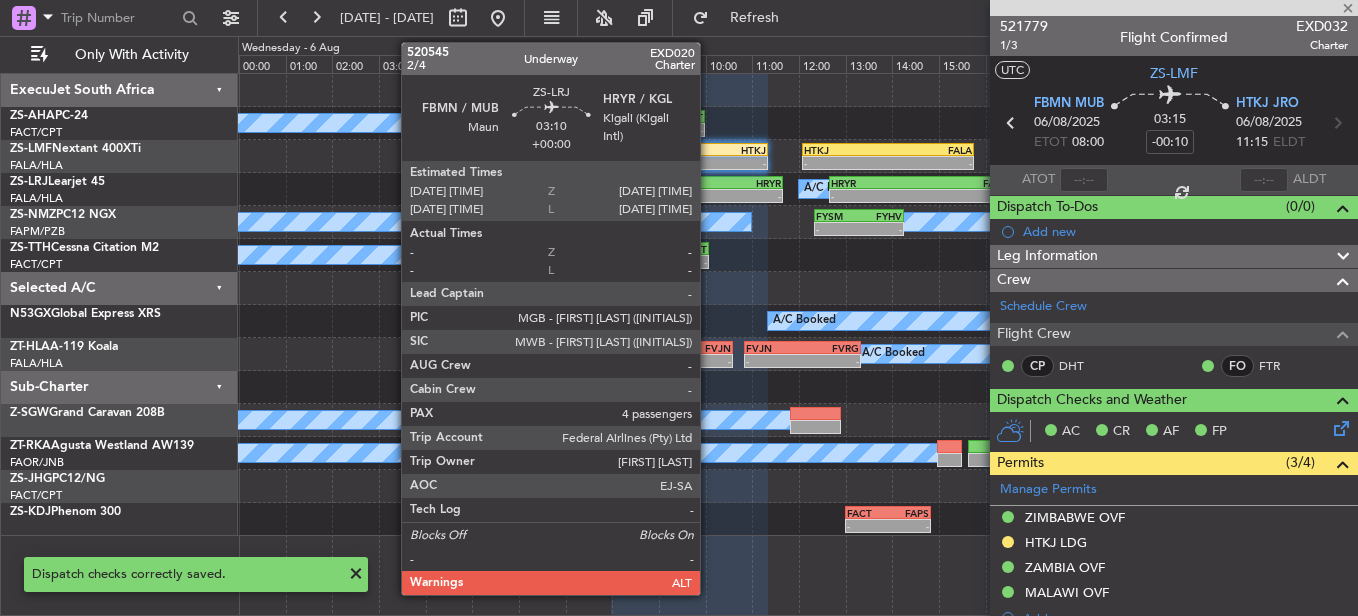 type on "-00:05" 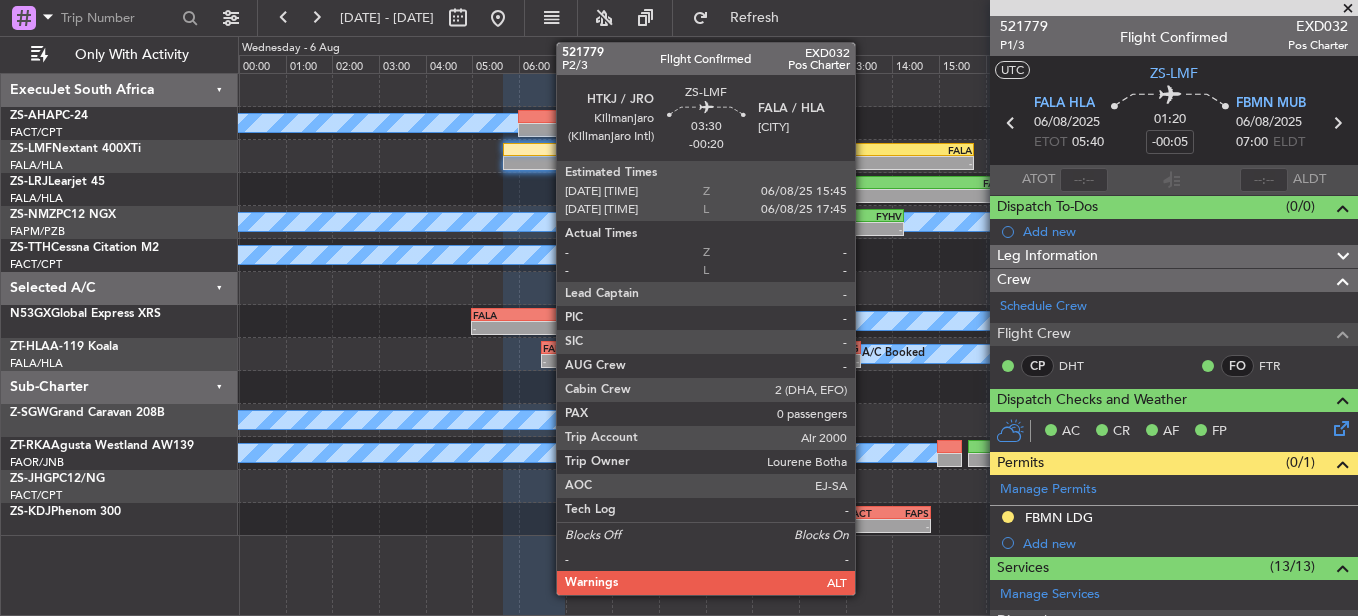 click on "HTKJ" 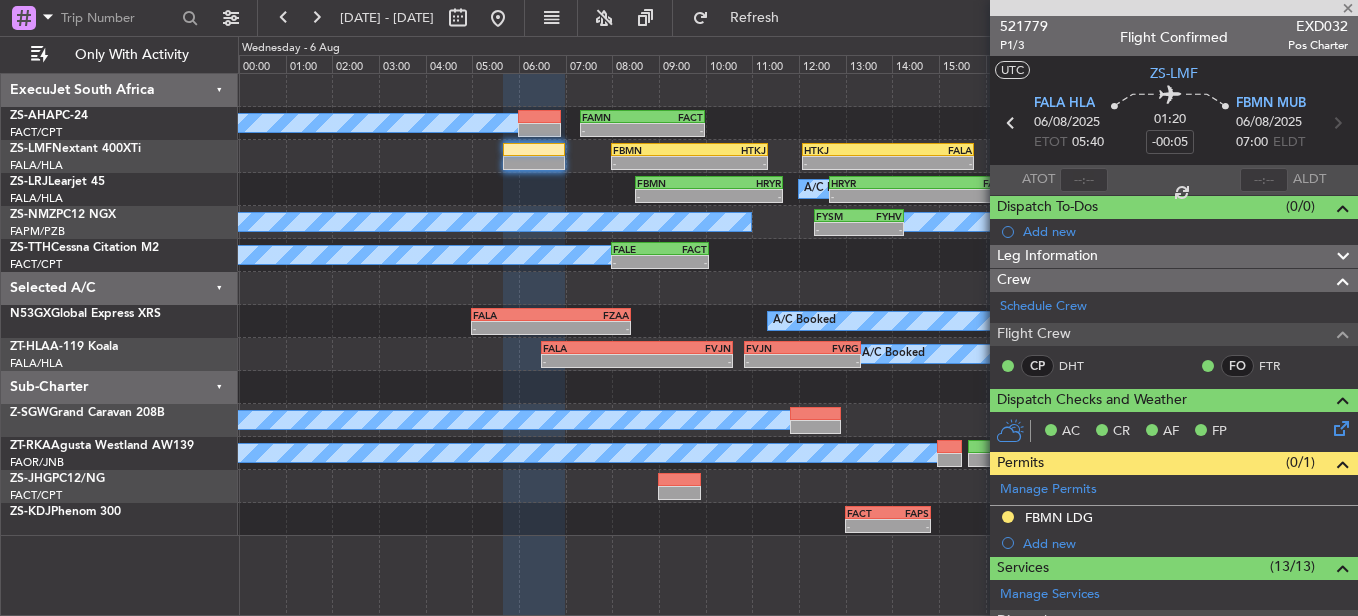 type on "-00:20" 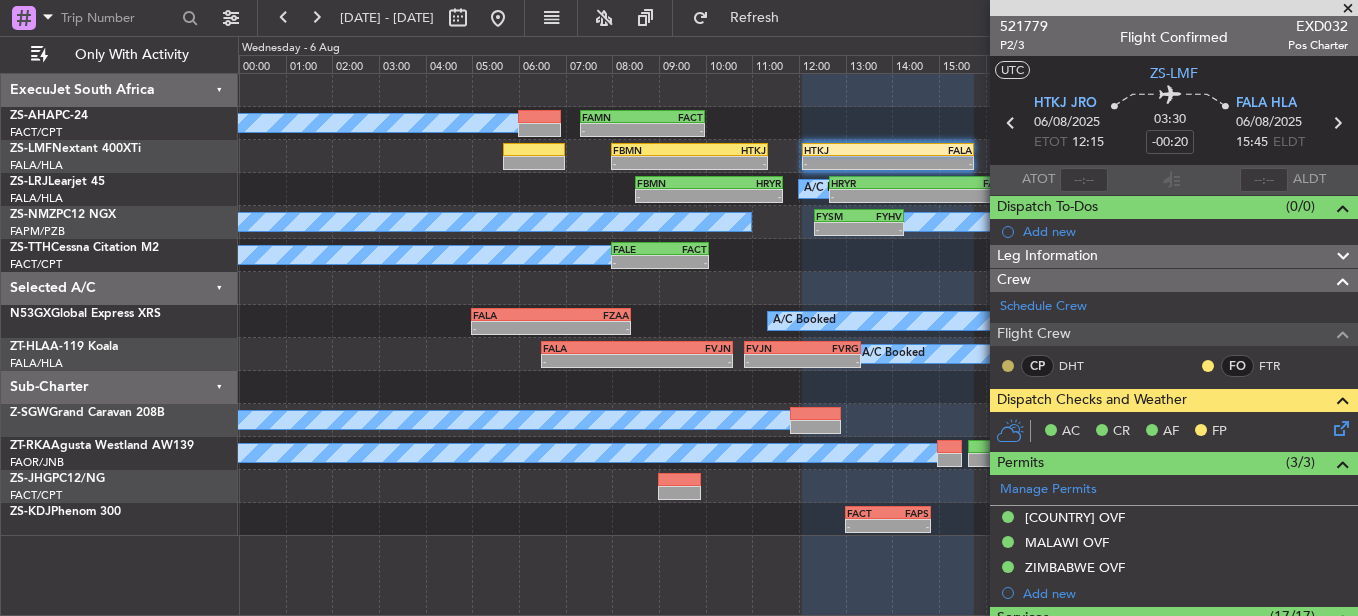 click 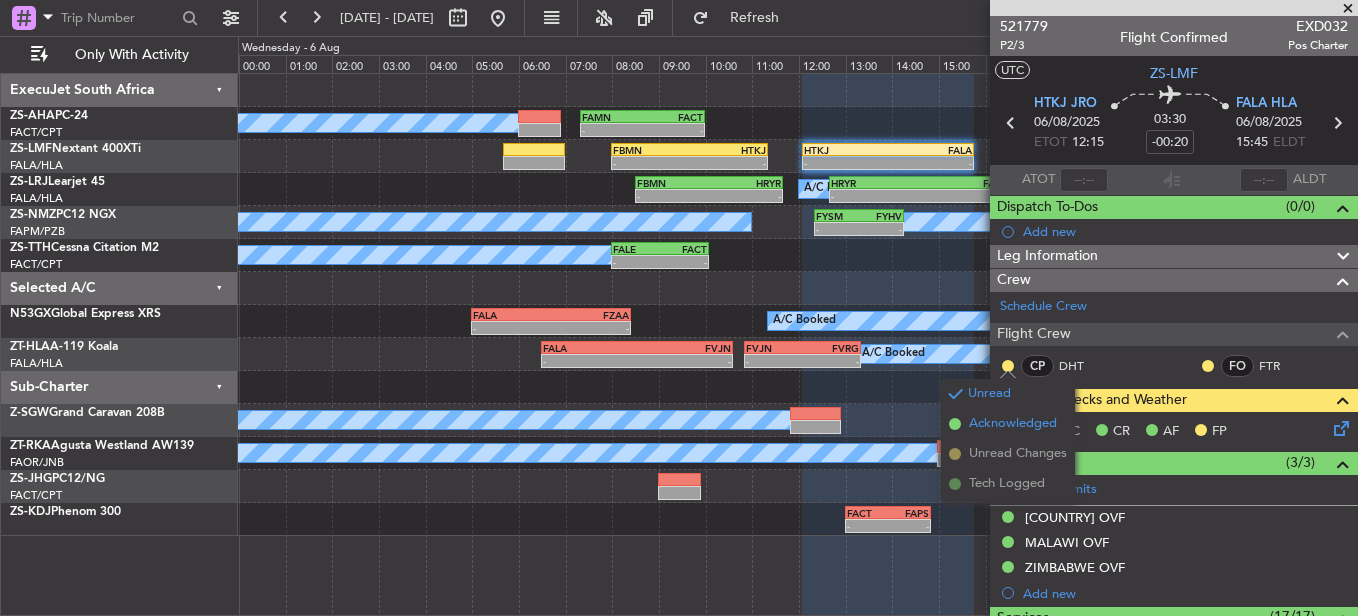 click on "Acknowledged" at bounding box center (1013, 424) 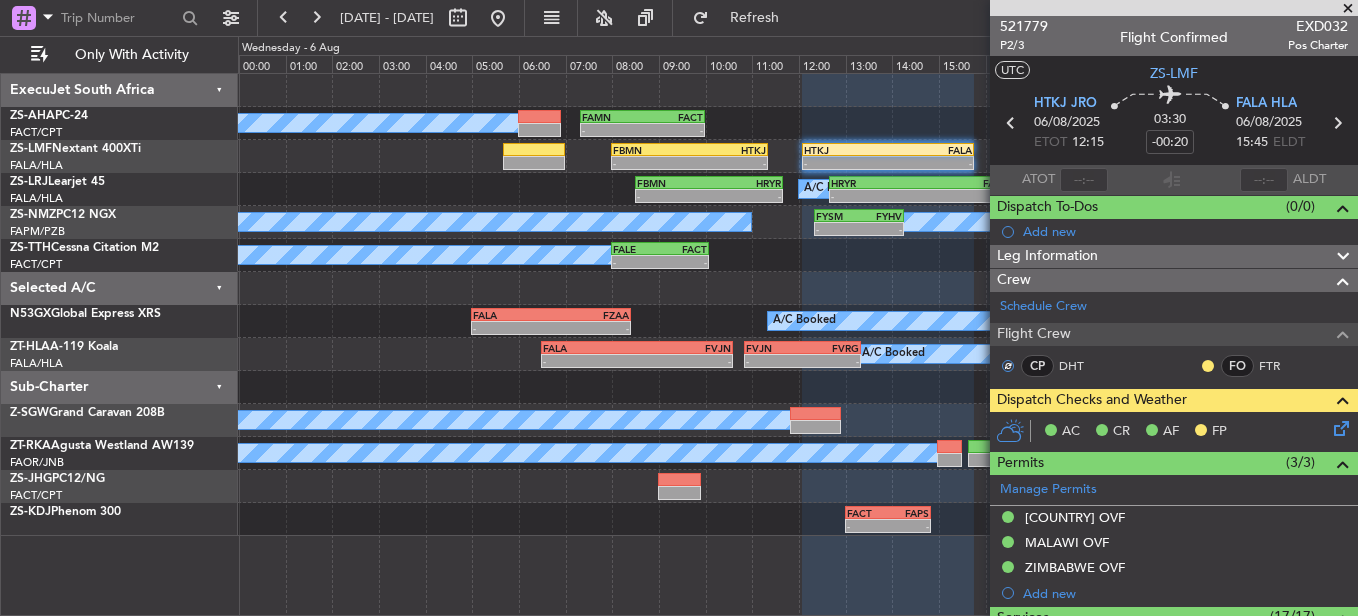 click on "FO FTR" 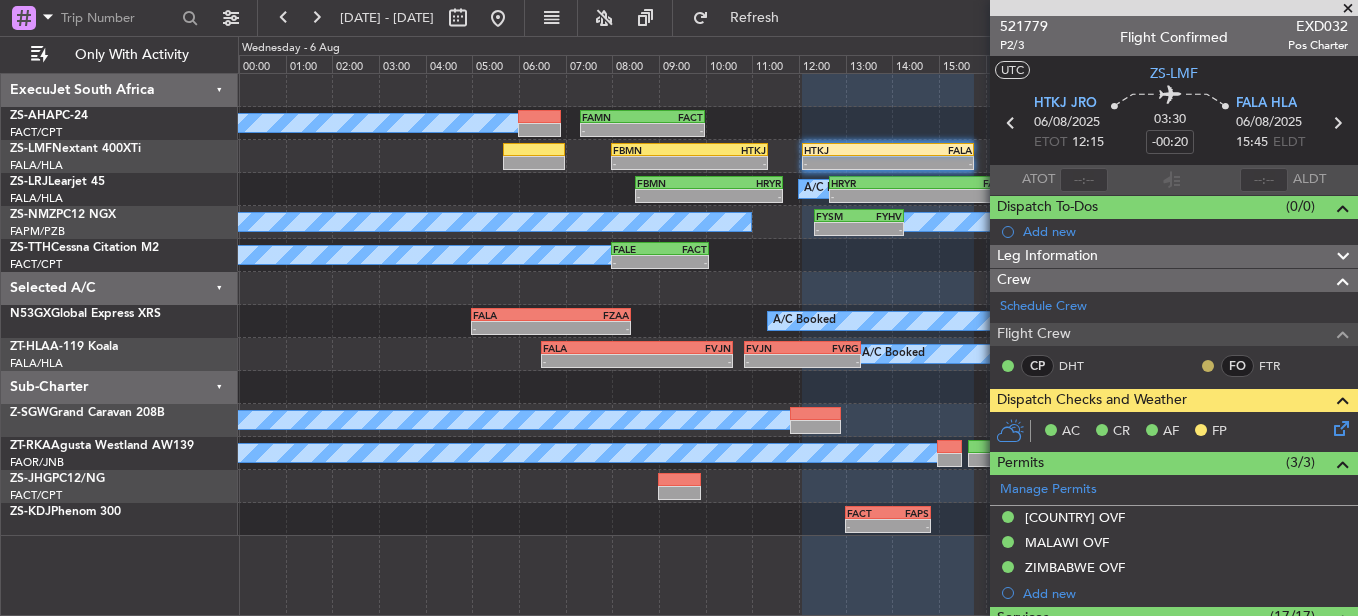 click 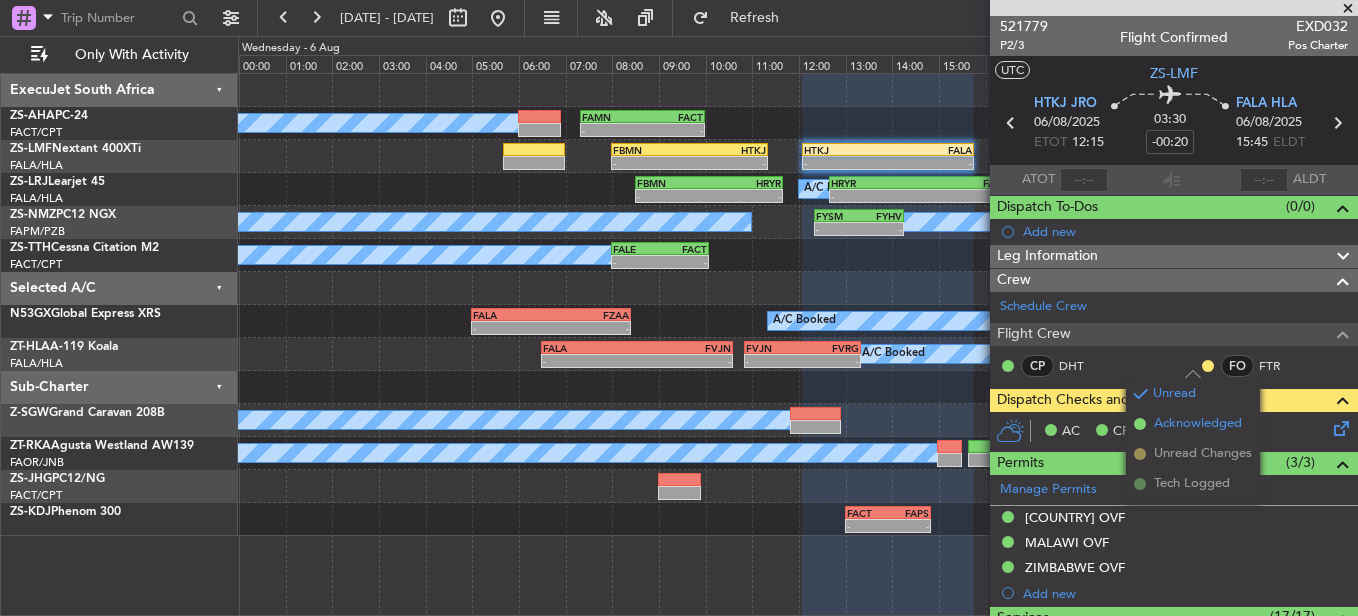 click on "Acknowledged" at bounding box center [1198, 424] 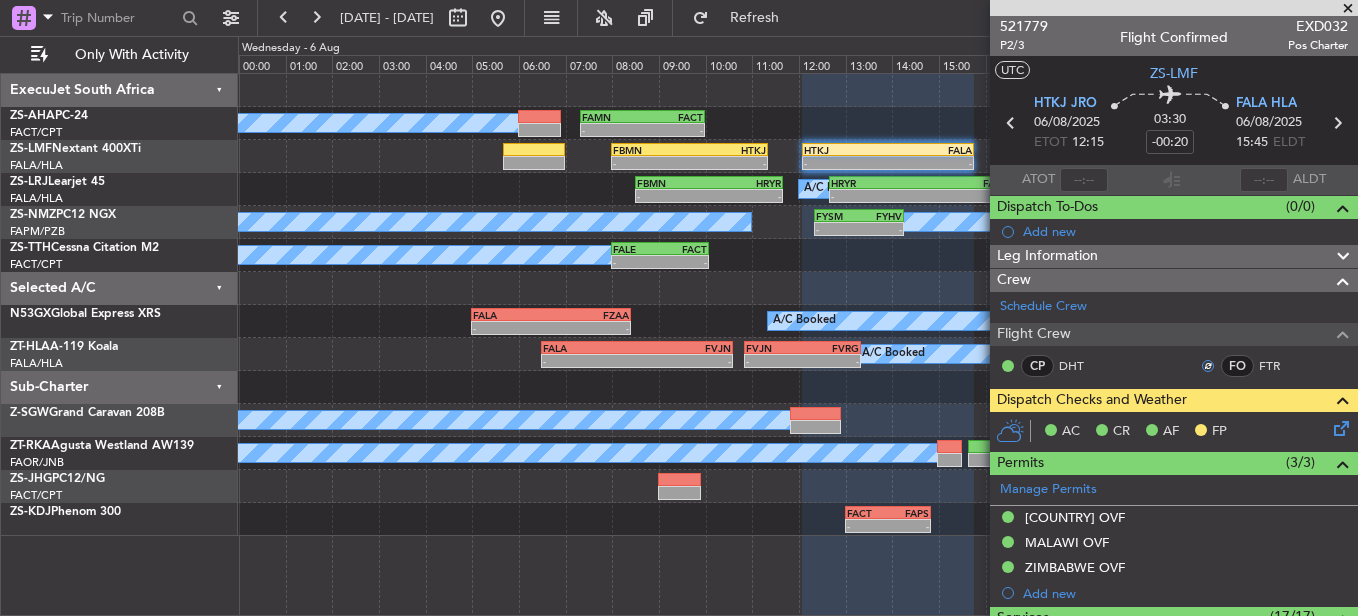 click 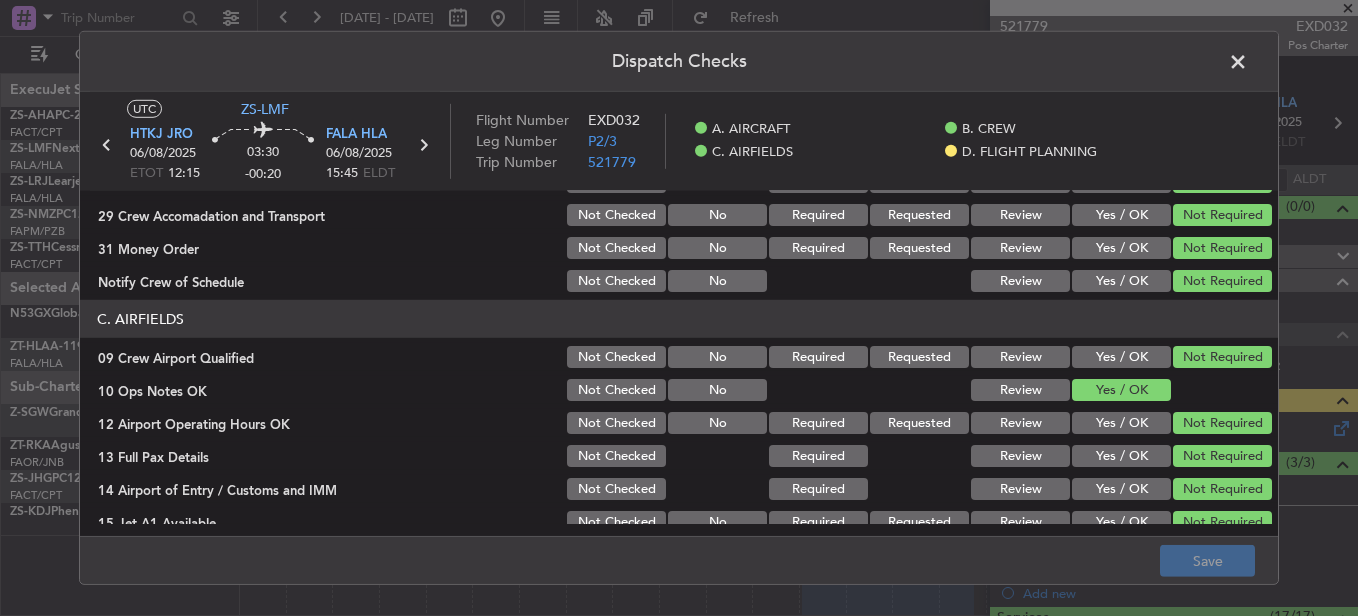 scroll, scrollTop: 565, scrollLeft: 0, axis: vertical 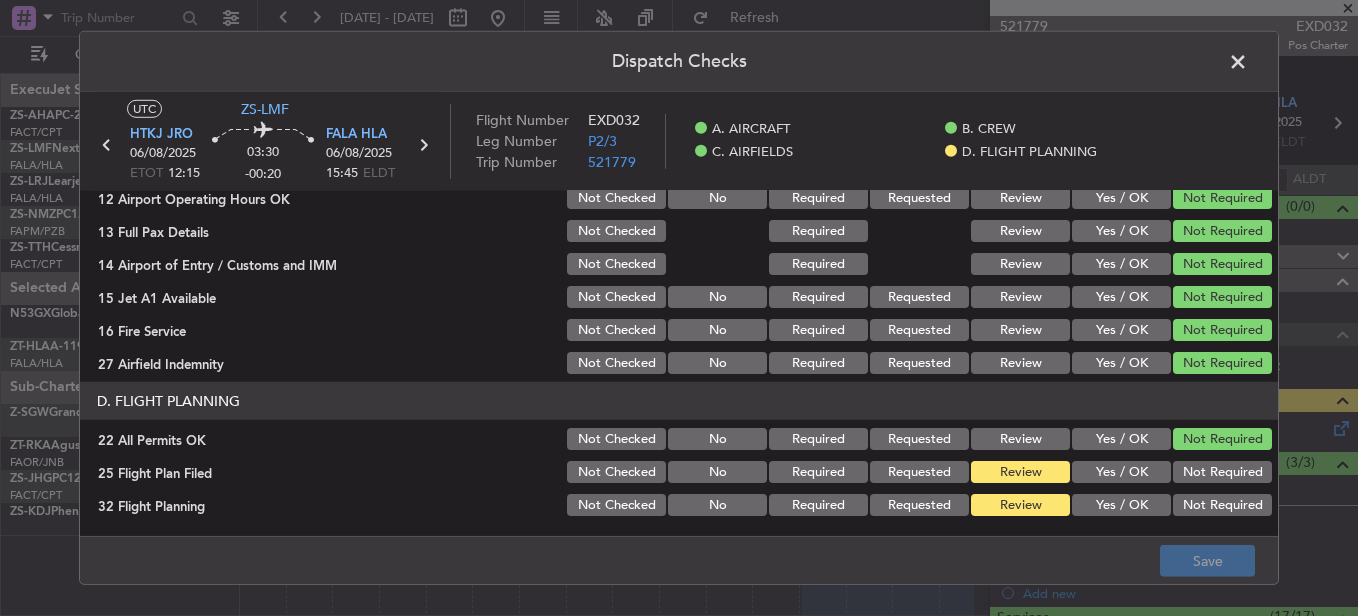 click on "Yes / OK" 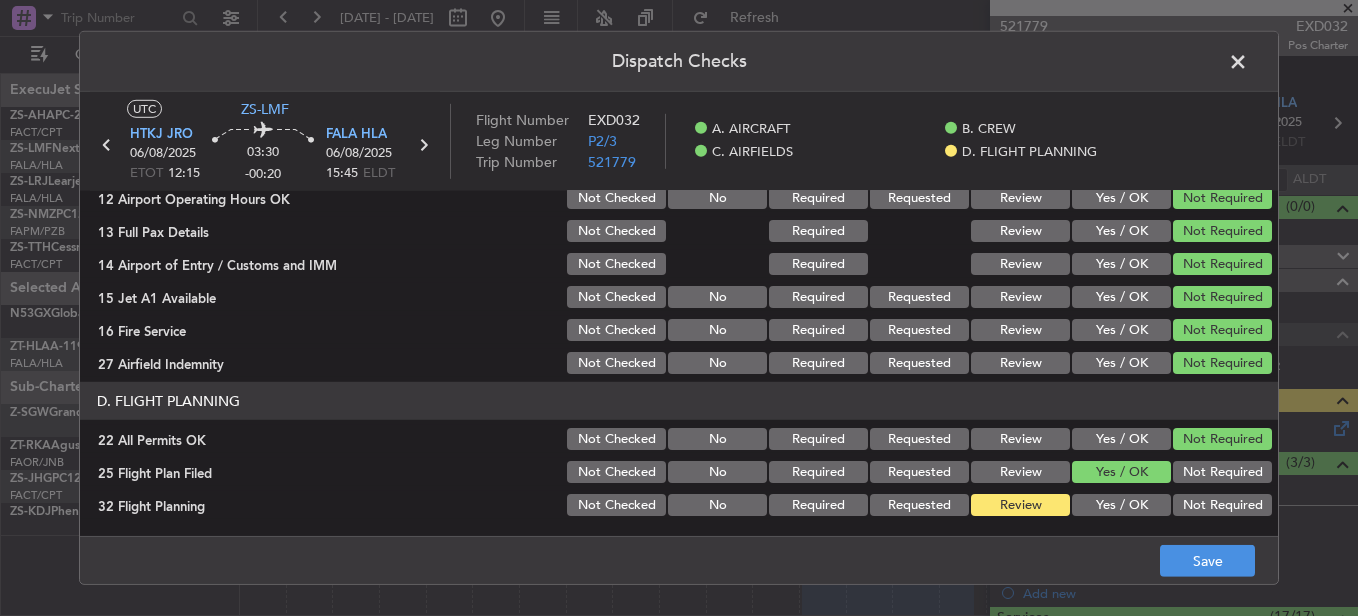 click on "Yes / OK" 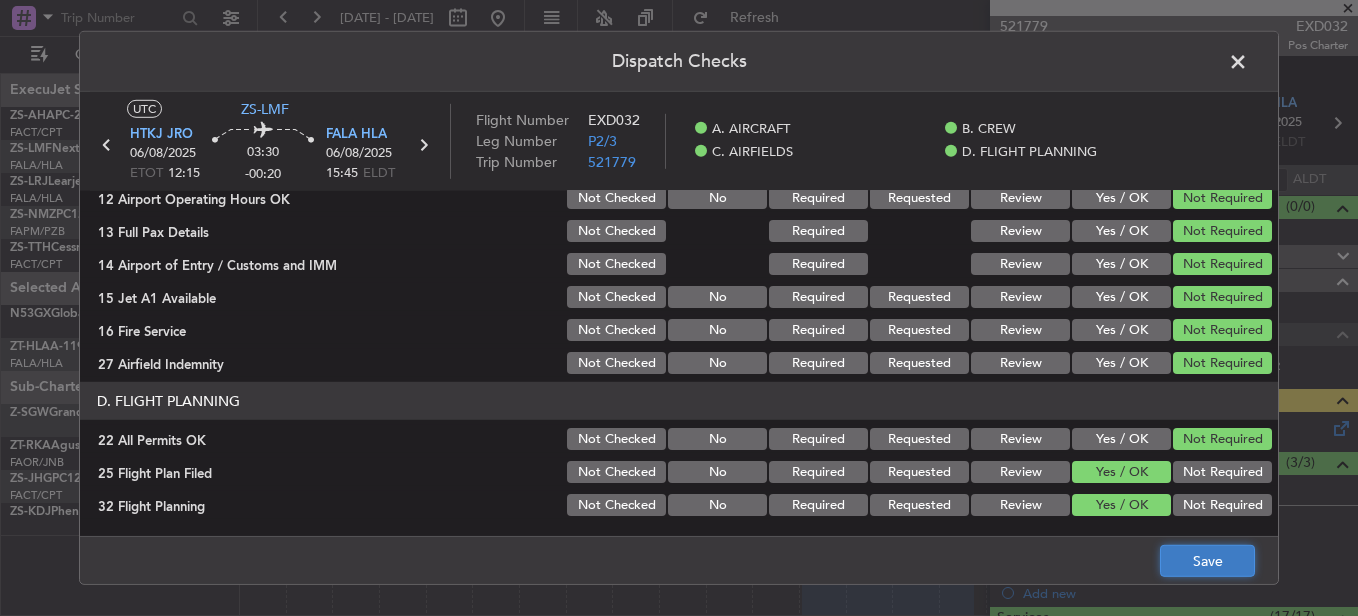 click on "Save" 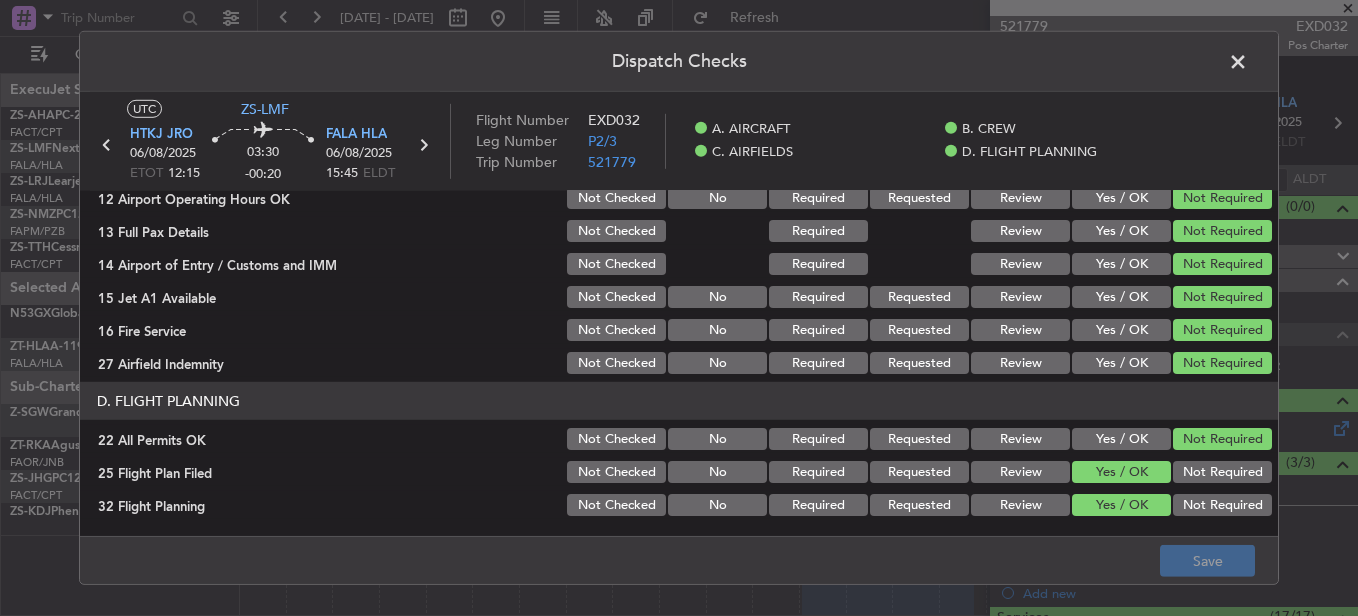 click 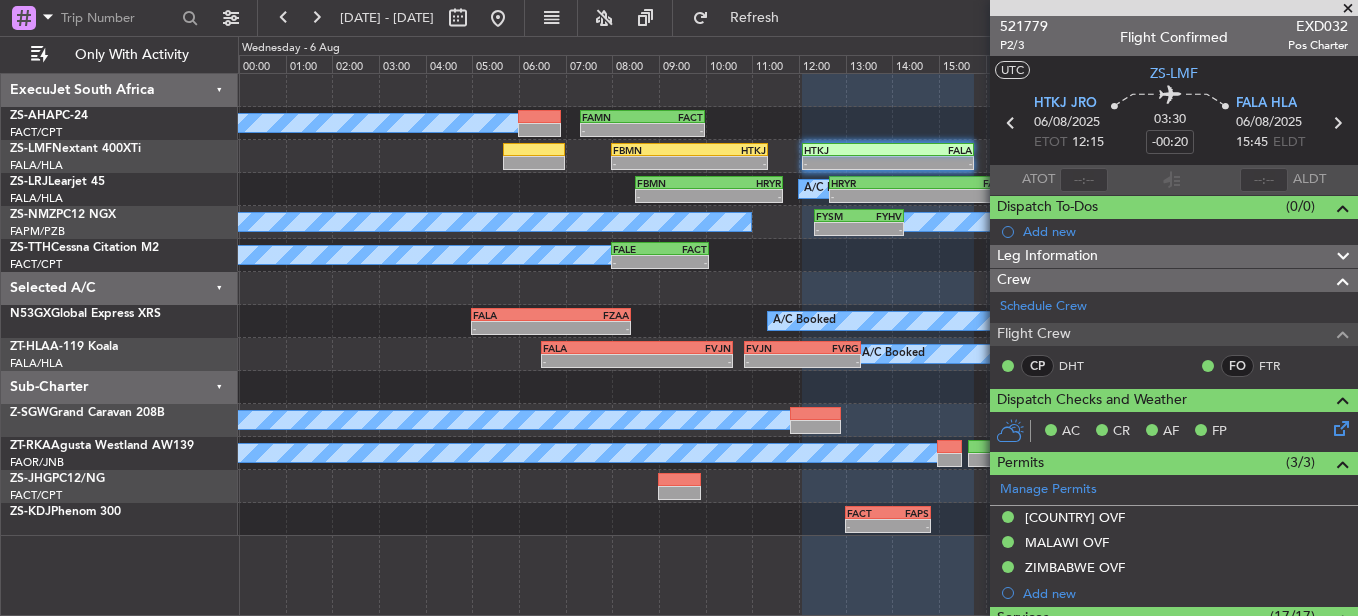 click at bounding box center (1348, 9) 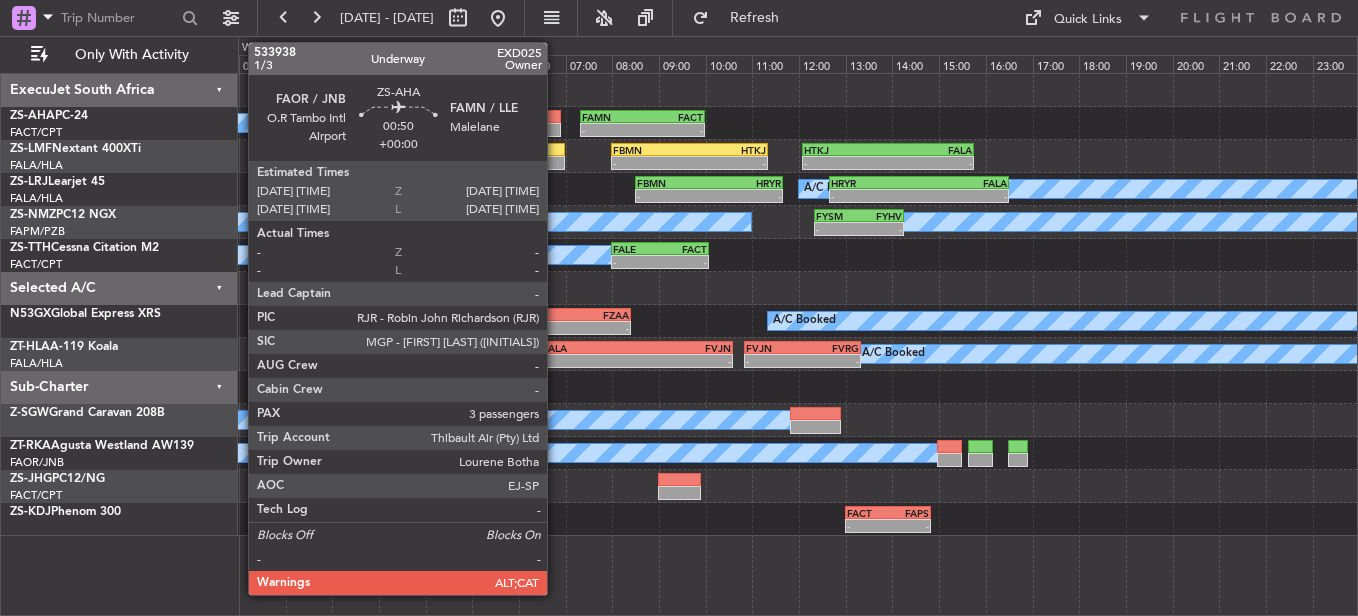 click 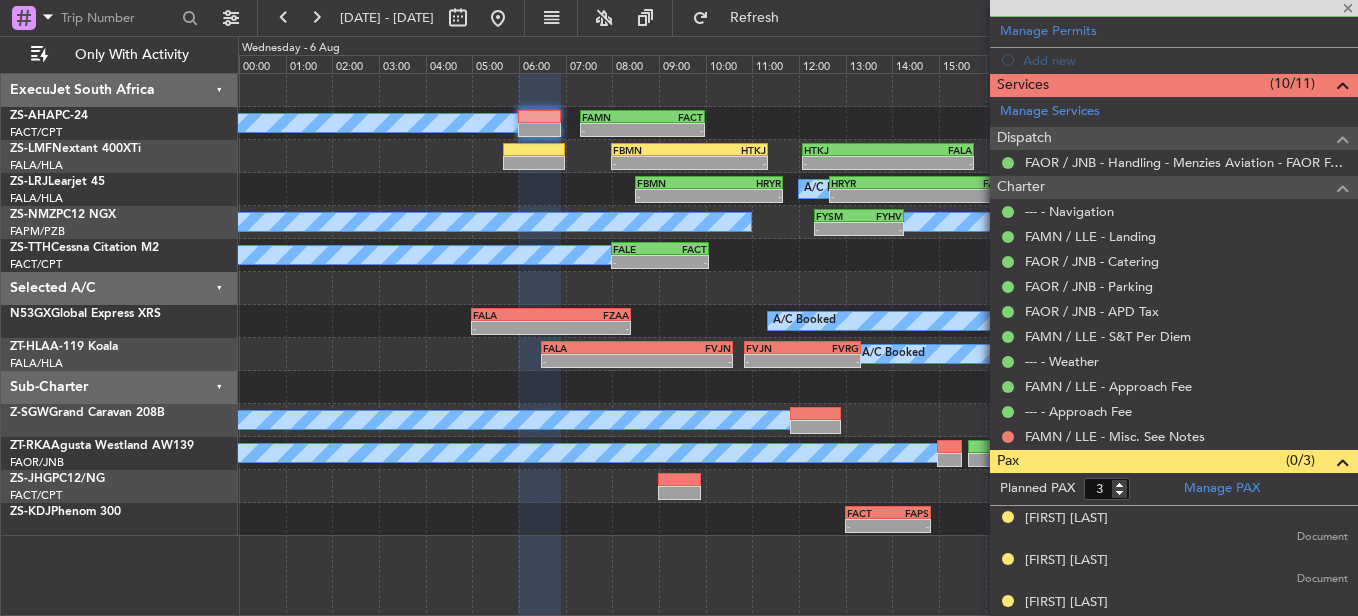 scroll, scrollTop: 473, scrollLeft: 0, axis: vertical 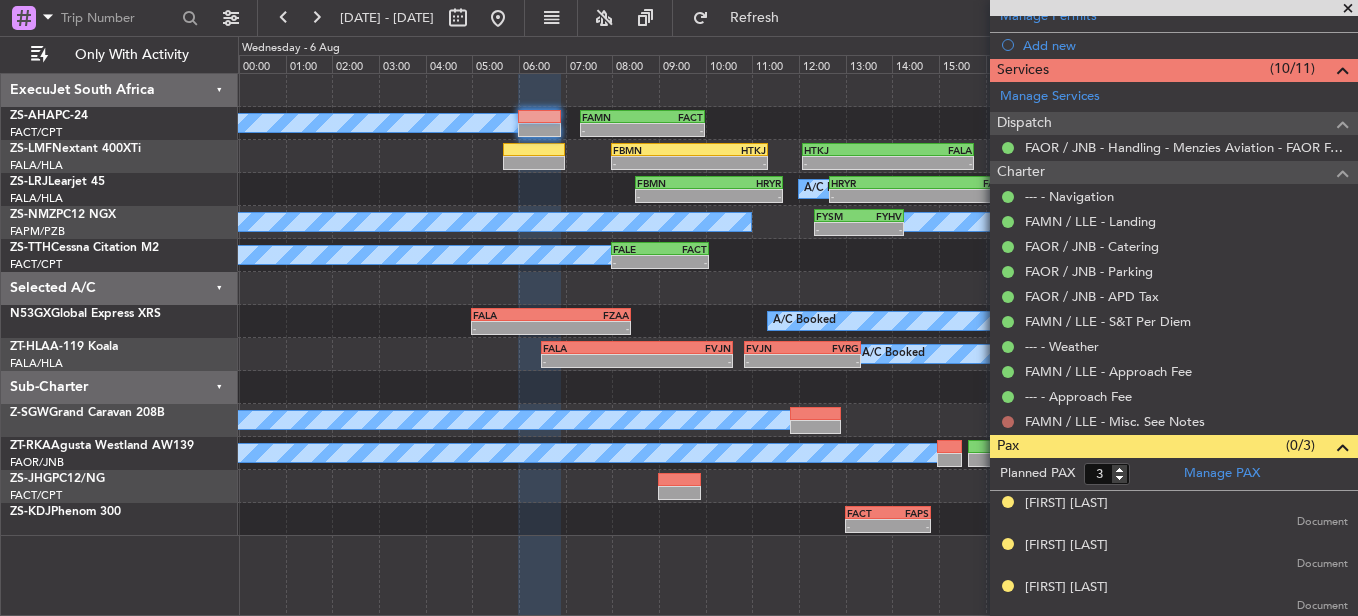 click at bounding box center (1008, 422) 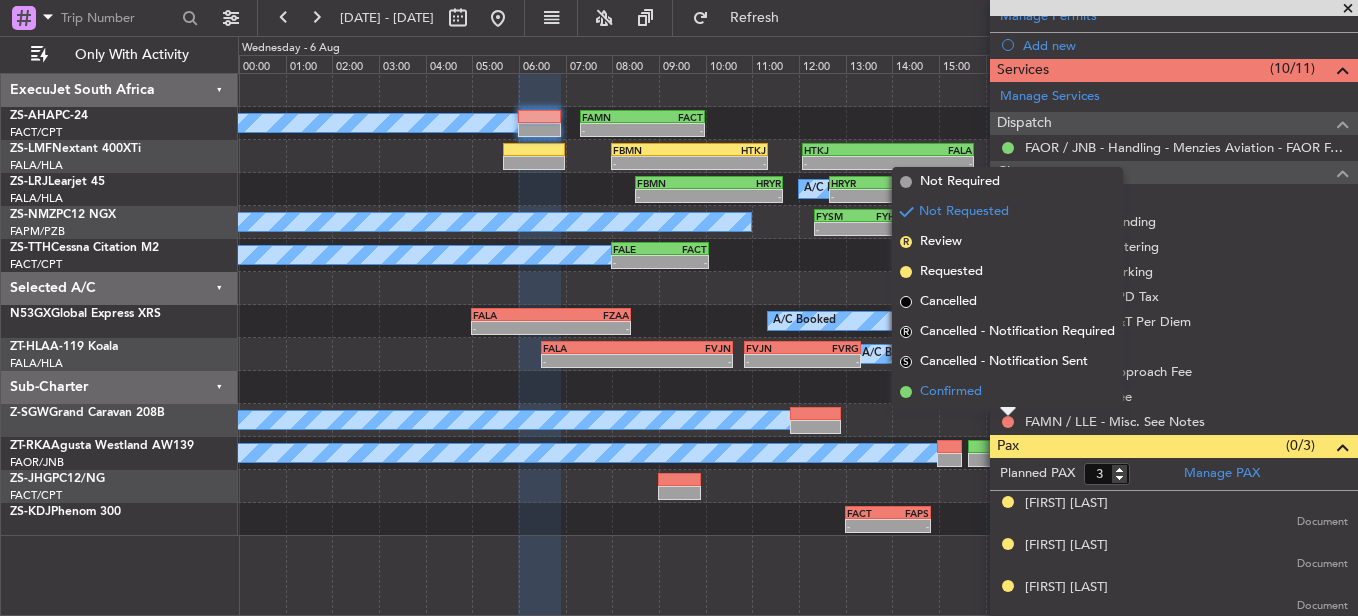 click on "Confirmed" at bounding box center (1007, 392) 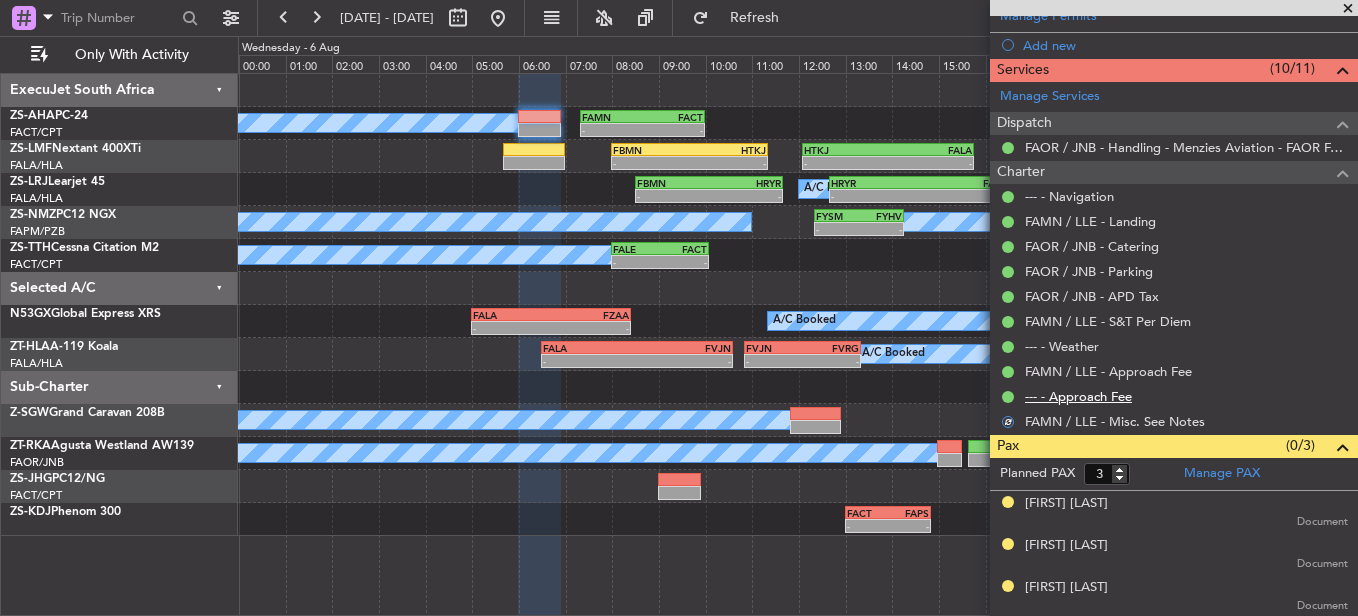 scroll, scrollTop: 0, scrollLeft: 0, axis: both 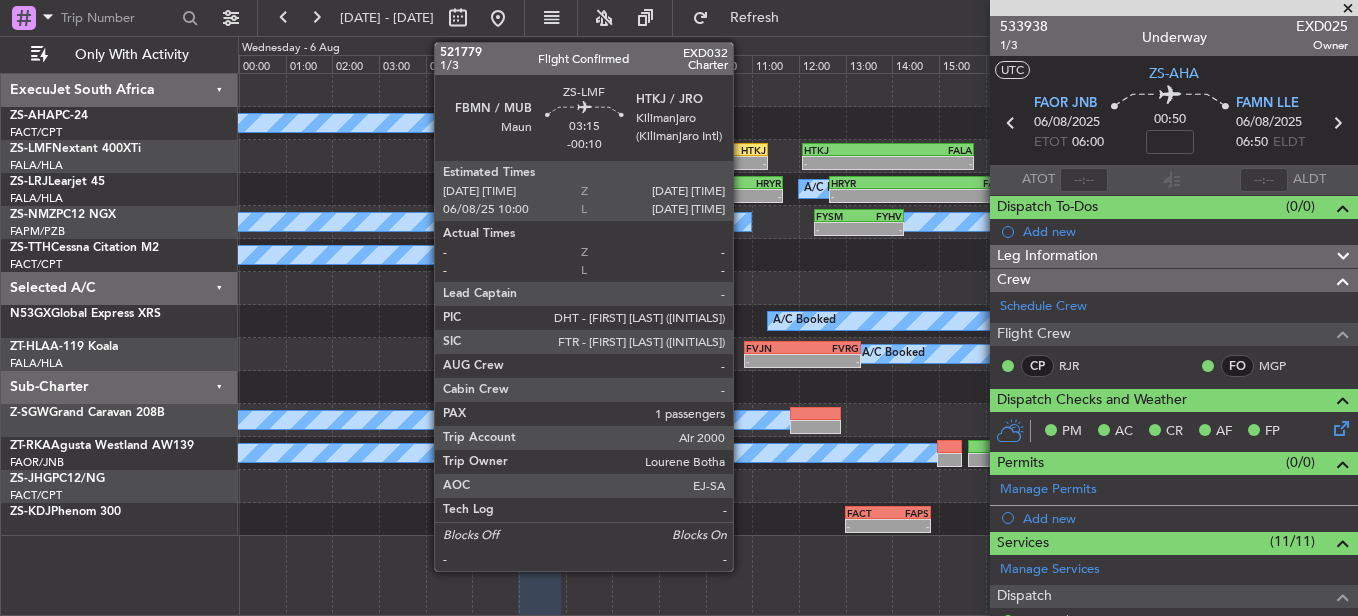 click on "-" 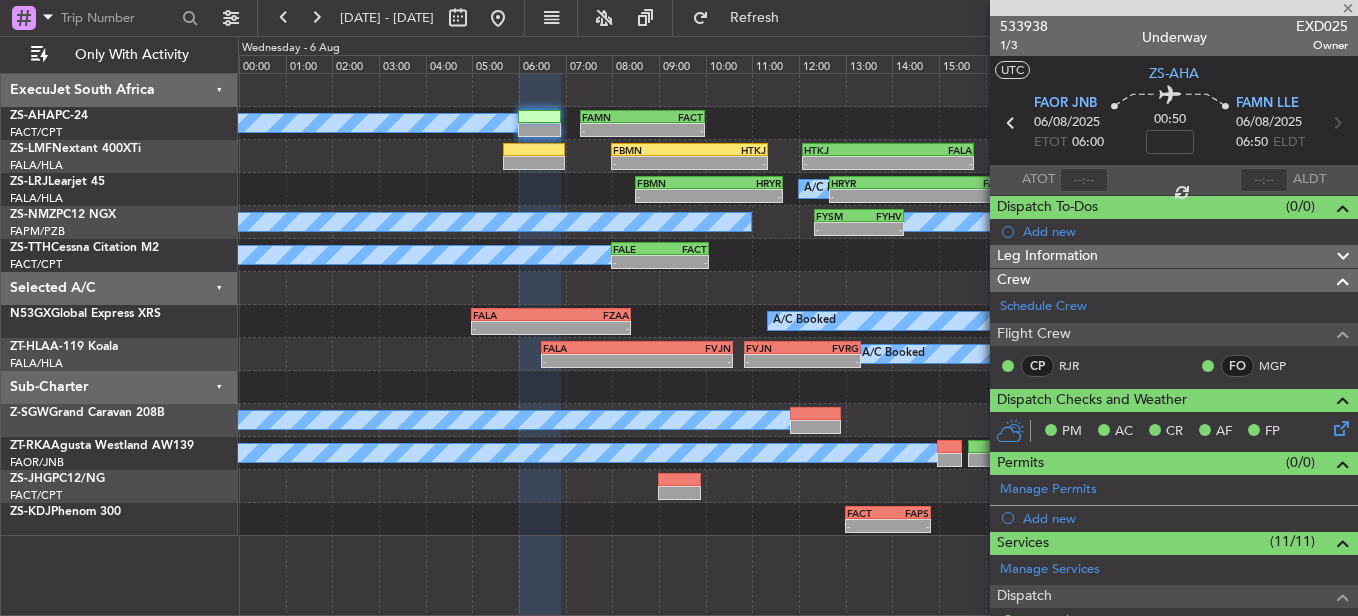 type on "-00:10" 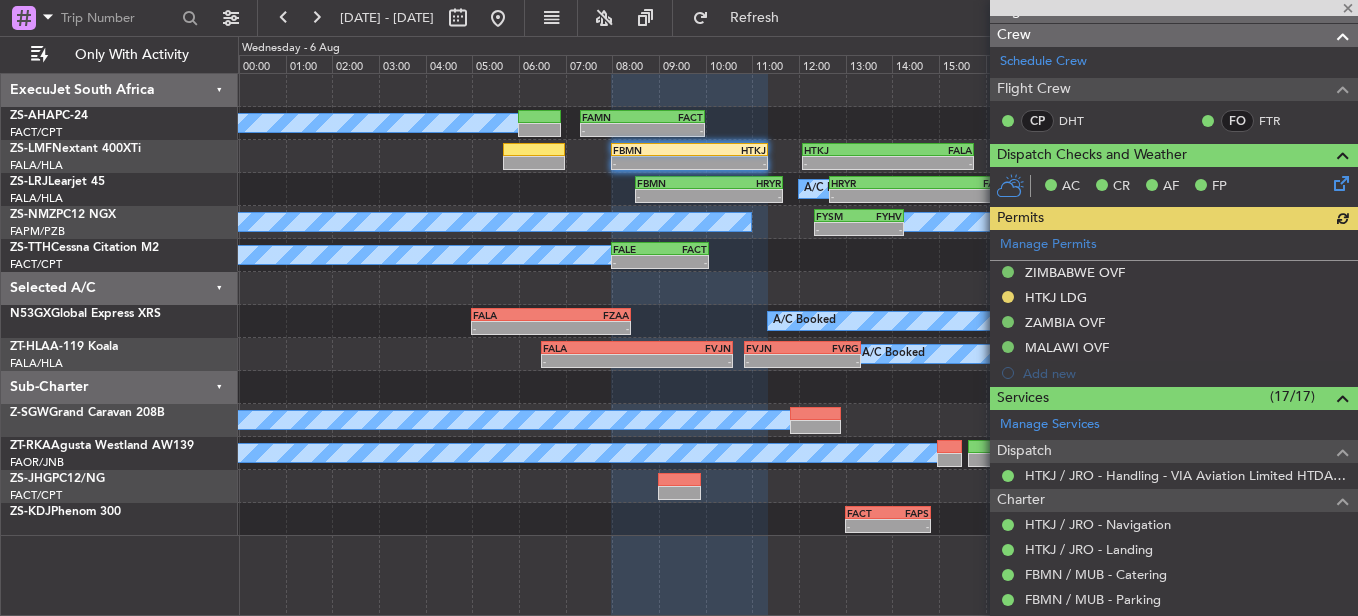 scroll, scrollTop: 500, scrollLeft: 0, axis: vertical 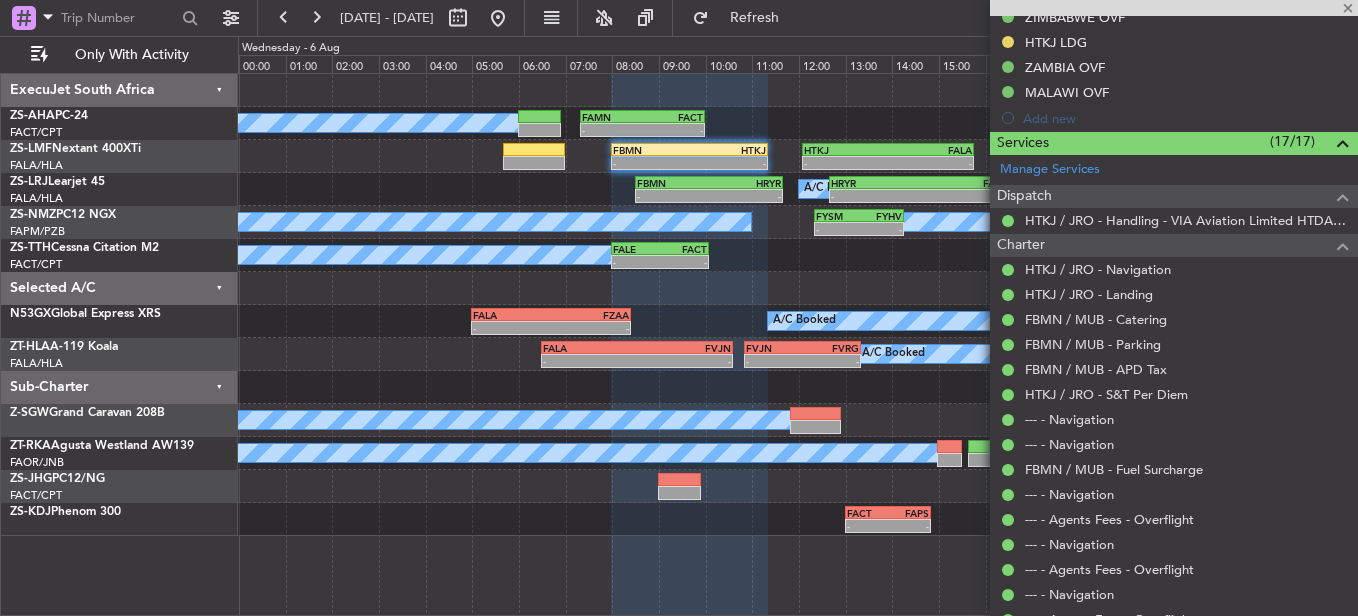 click on "-
-
FBMN
08:00 Z
HTKJ
11:20 Z
-
-
HTKJ
12:05 Z
FALA
15:45 Z" 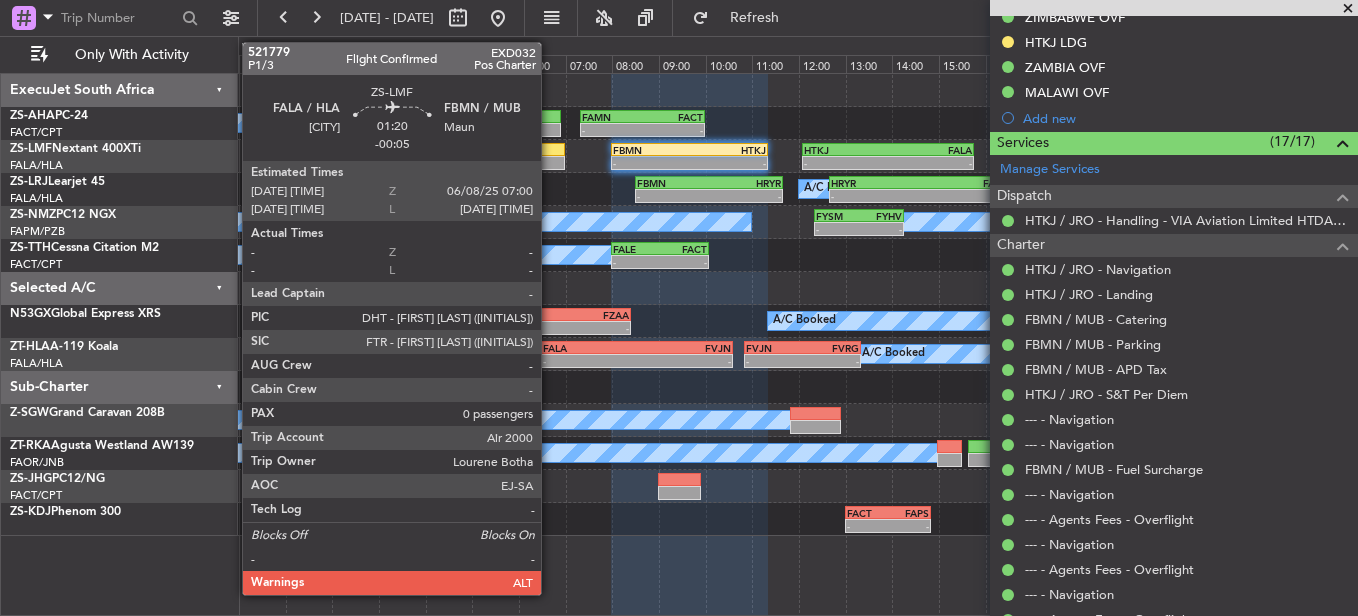 click 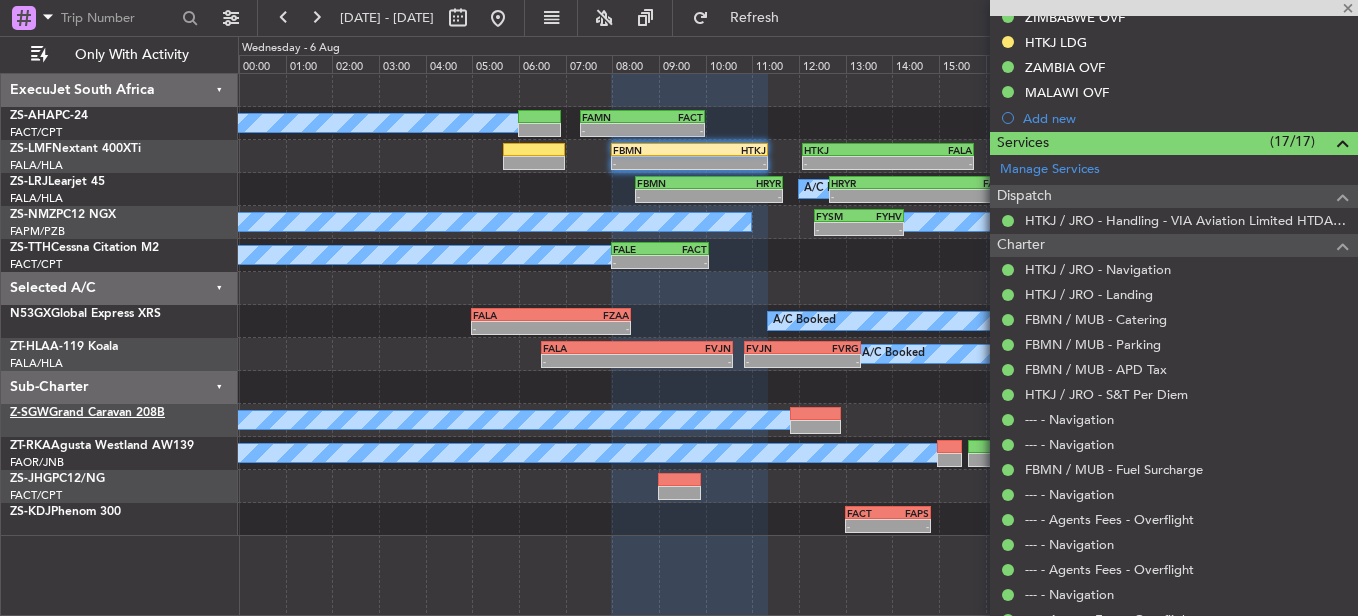 type on "-00:05" 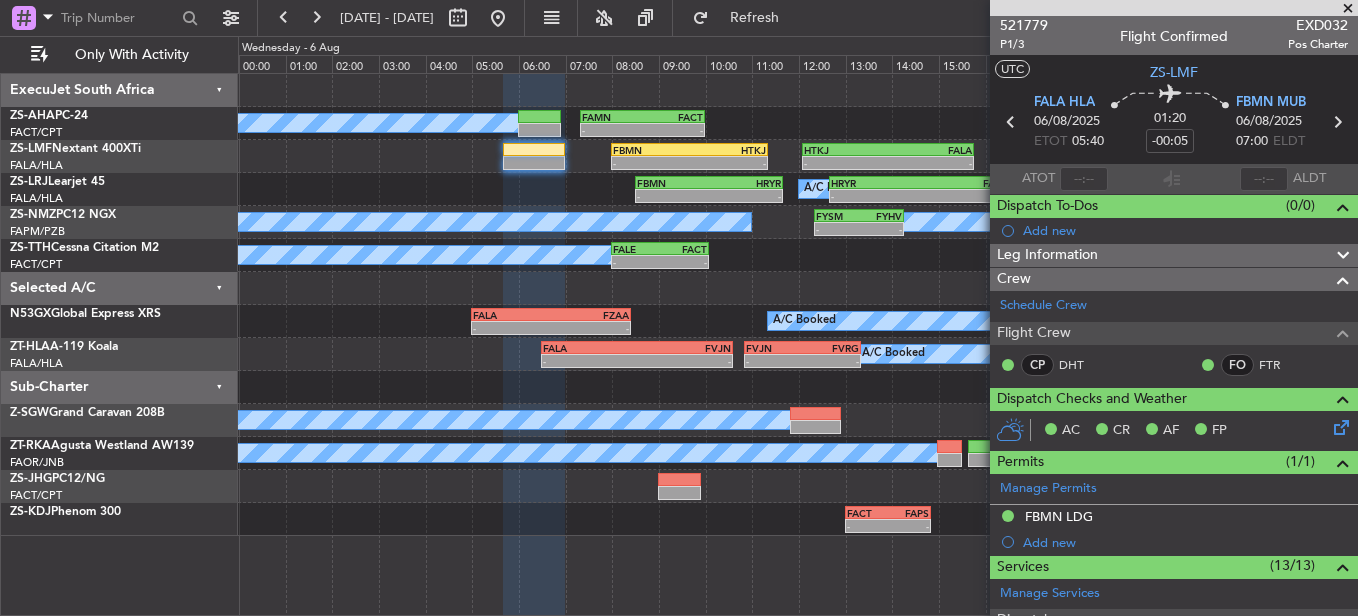 scroll, scrollTop: 0, scrollLeft: 0, axis: both 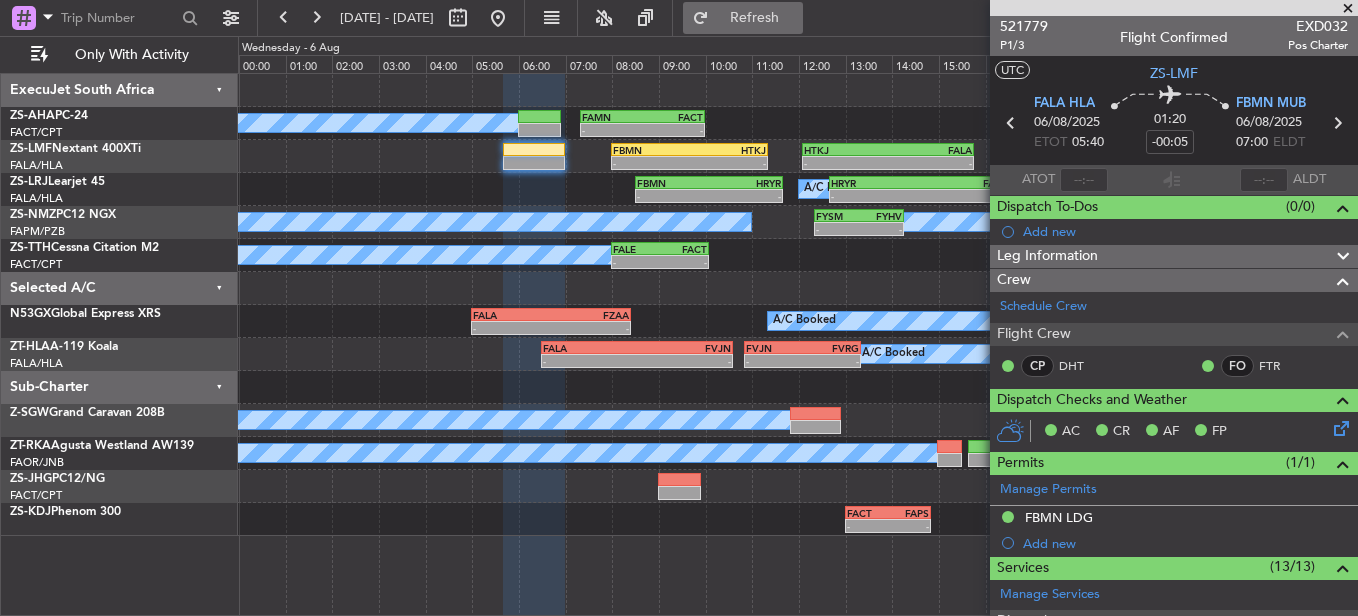 click on "Refresh" 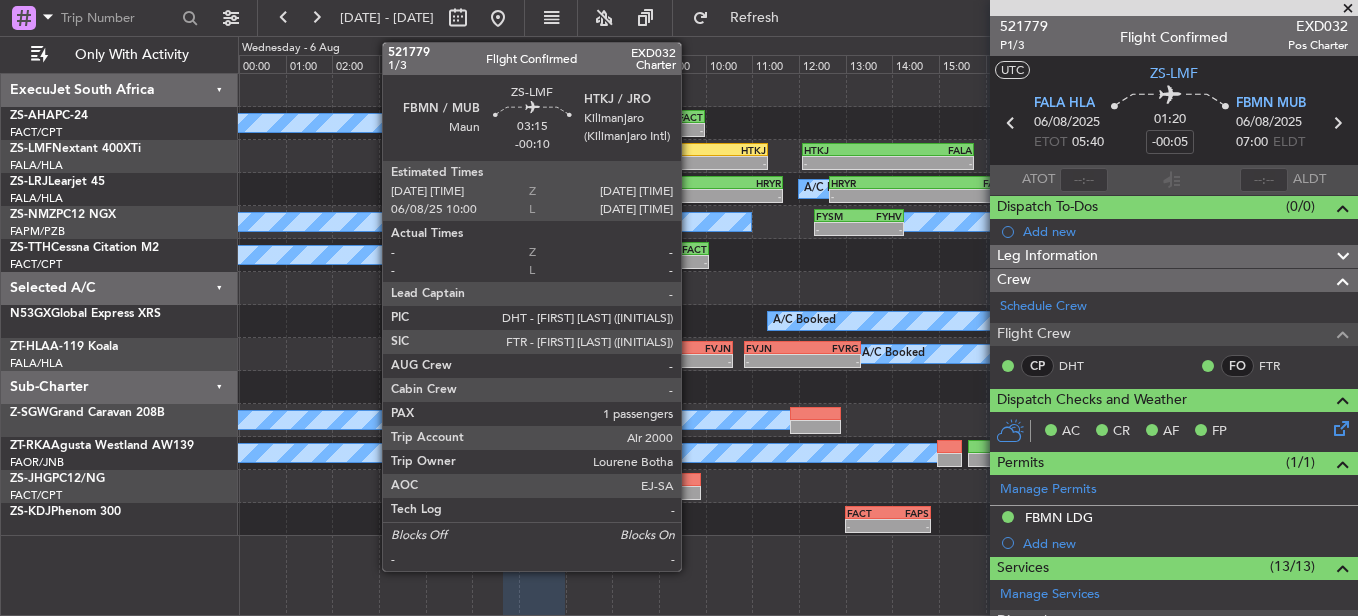 click on "-" 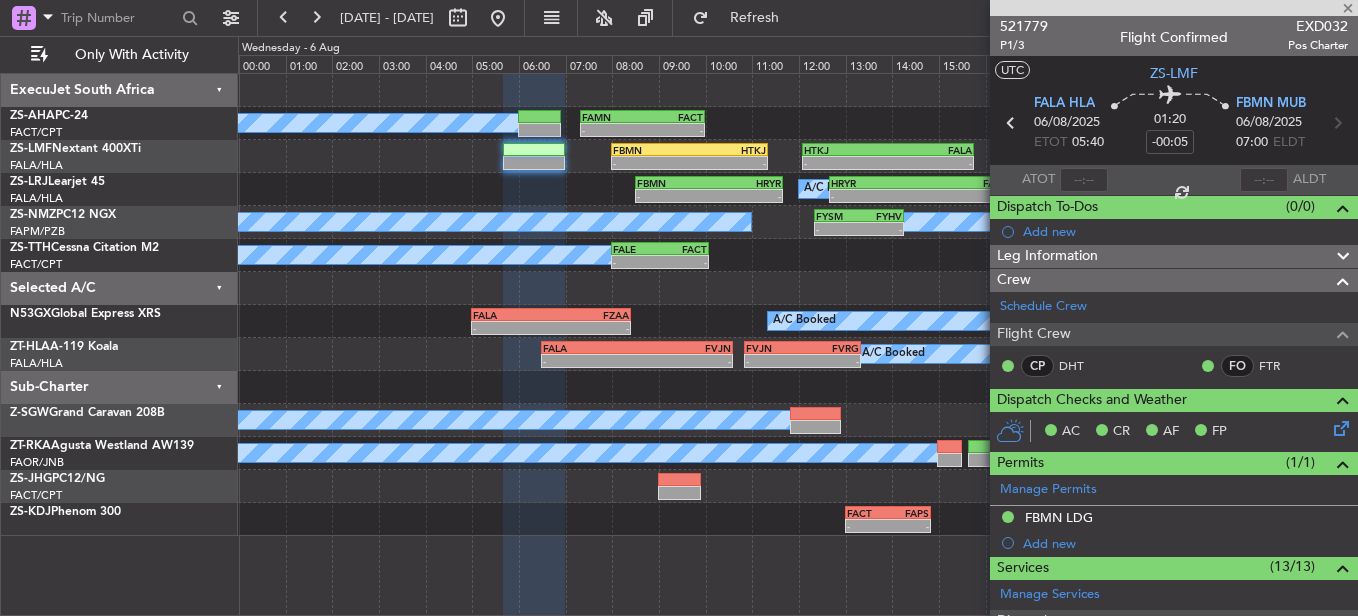 type on "-00:10" 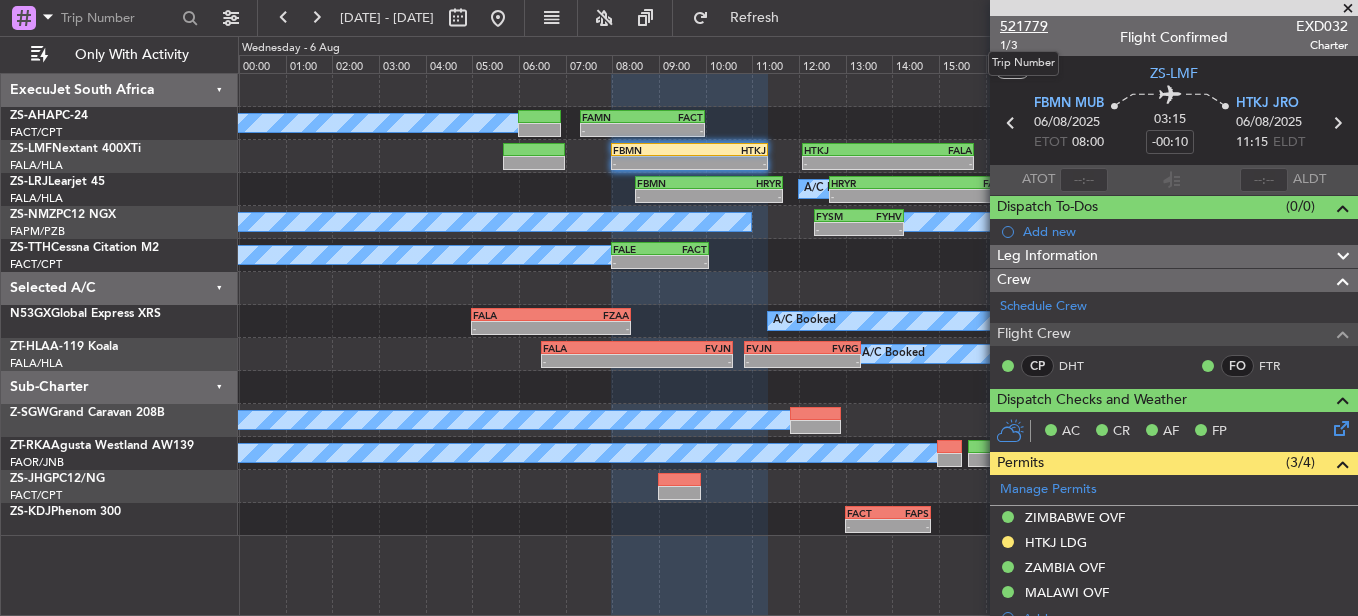 click on "521779" at bounding box center [1024, 26] 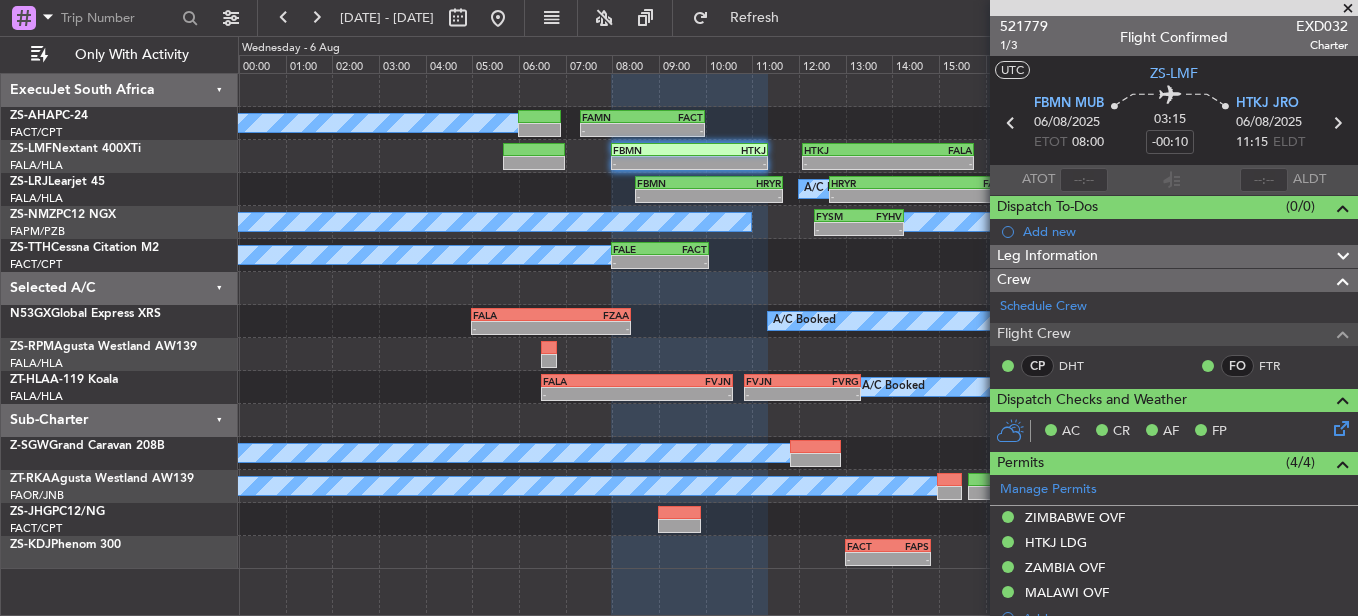 click at bounding box center (1348, 9) 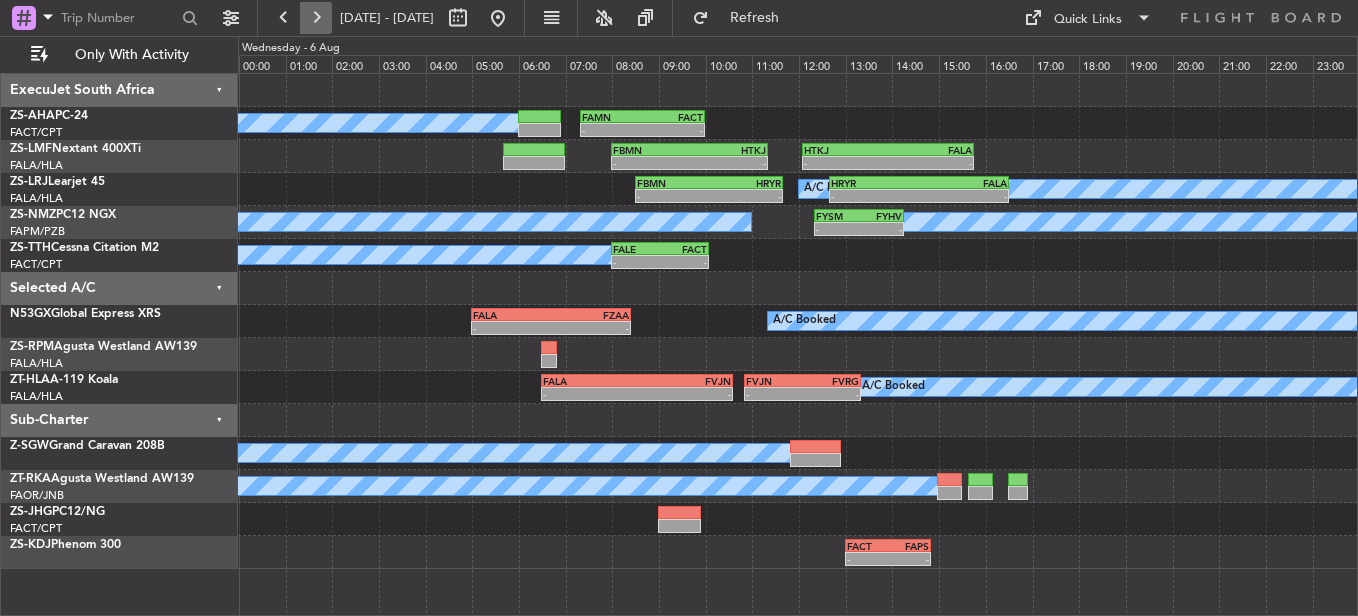 click at bounding box center (316, 18) 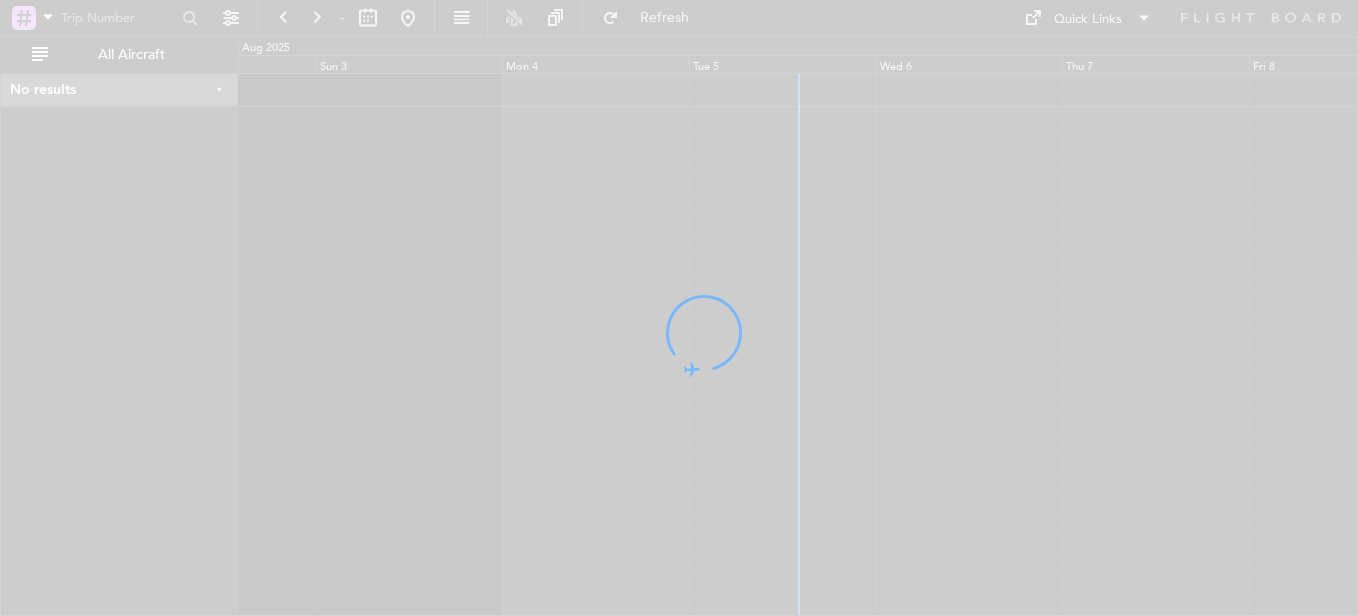 scroll, scrollTop: 0, scrollLeft: 0, axis: both 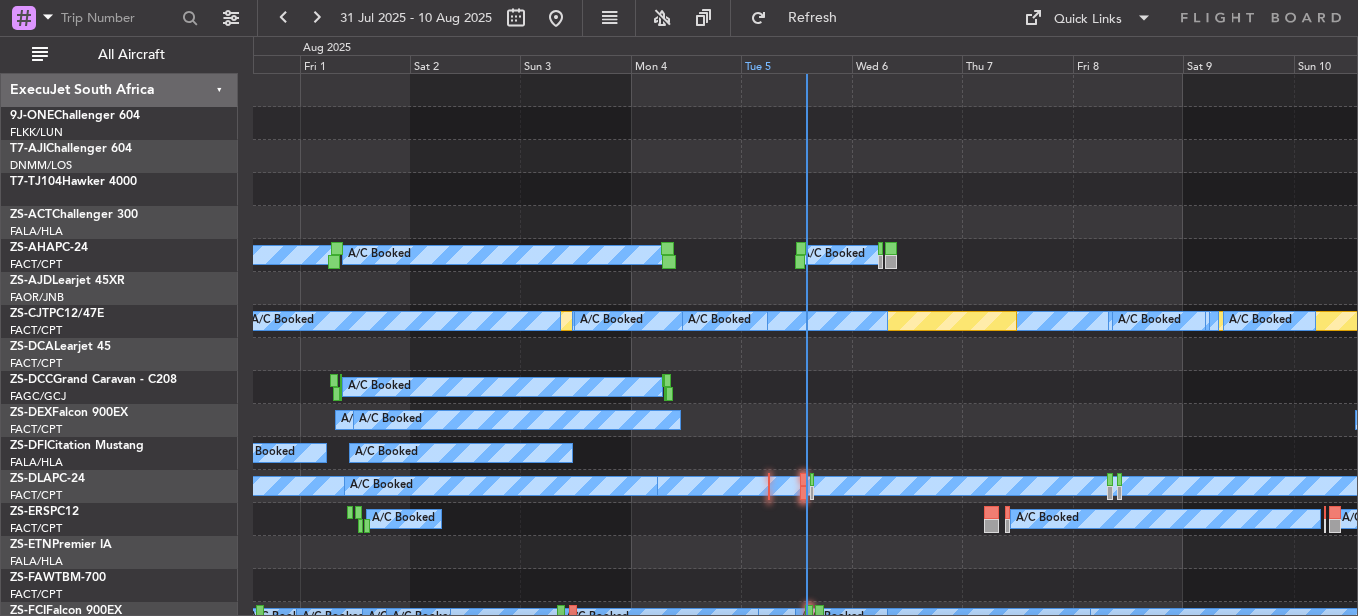 click on "Tue 5" 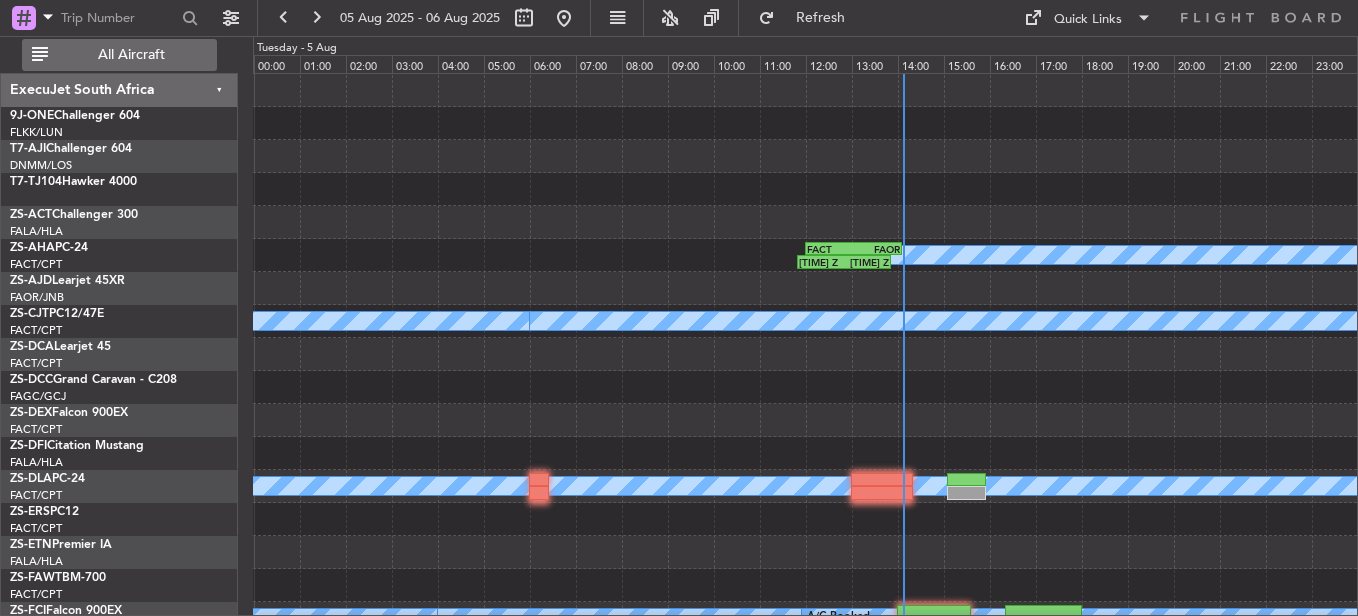 click on "All Aircraft" at bounding box center [119, 55] 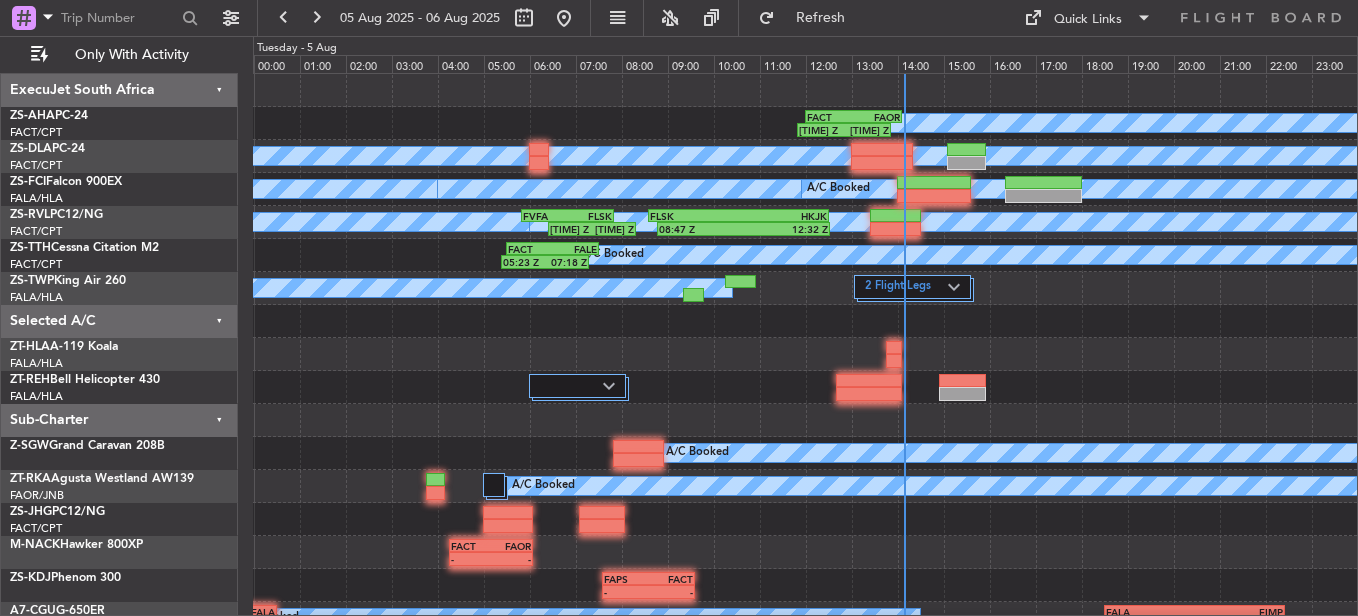 click on "05 Aug 2025 - 06 Aug 2025" at bounding box center [424, 18] 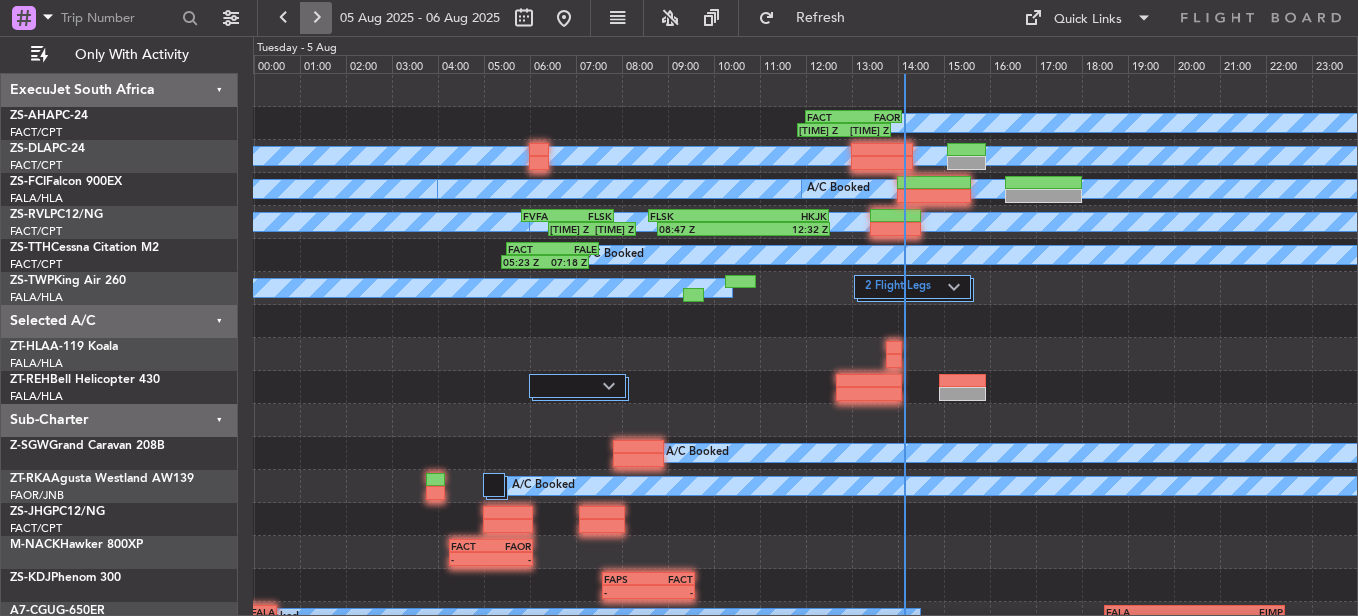 click at bounding box center (316, 18) 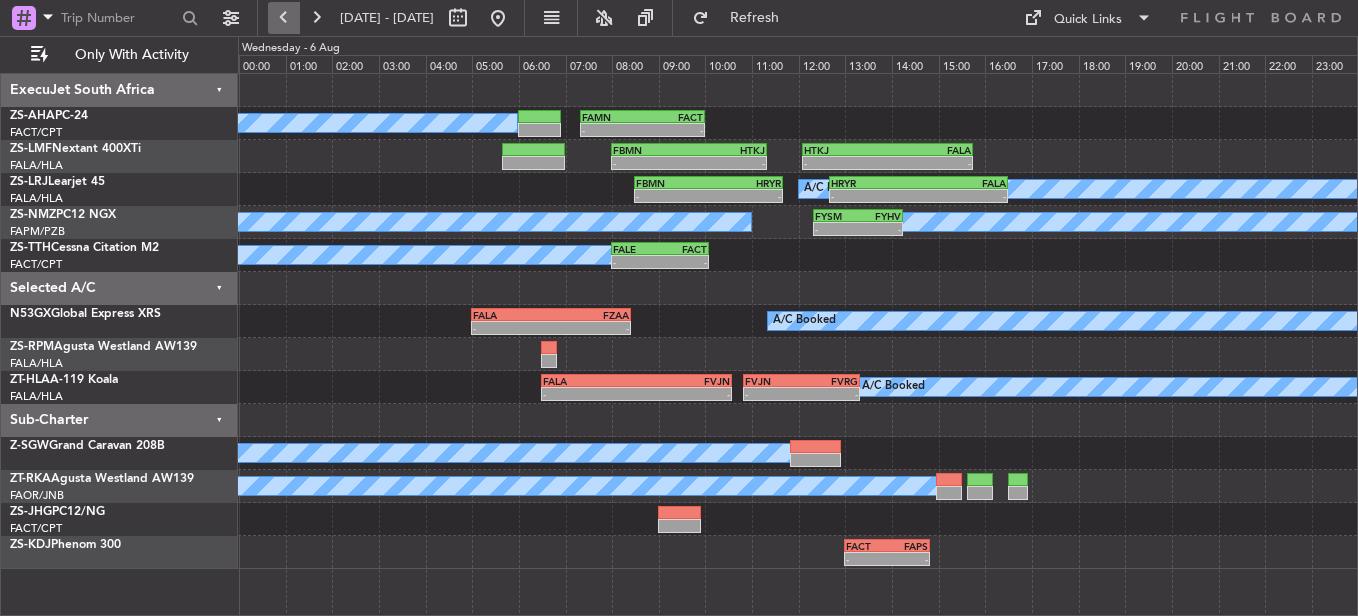 drag, startPoint x: 312, startPoint y: 23, endPoint x: 296, endPoint y: 32, distance: 18.35756 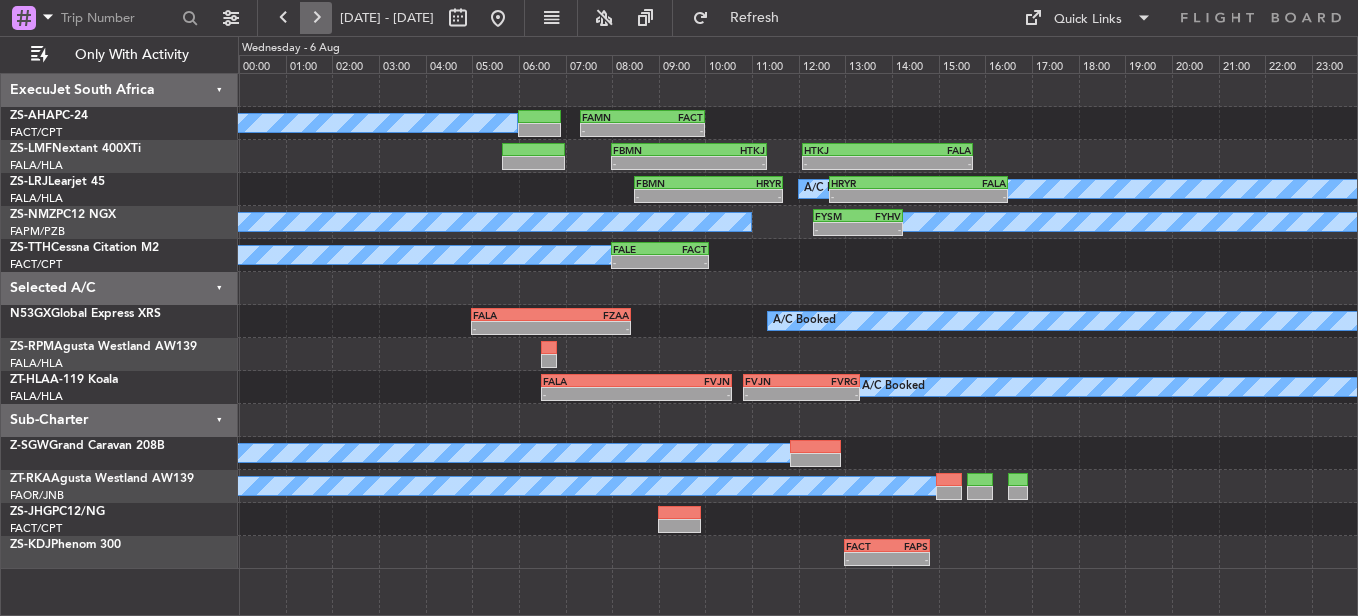 click at bounding box center [316, 18] 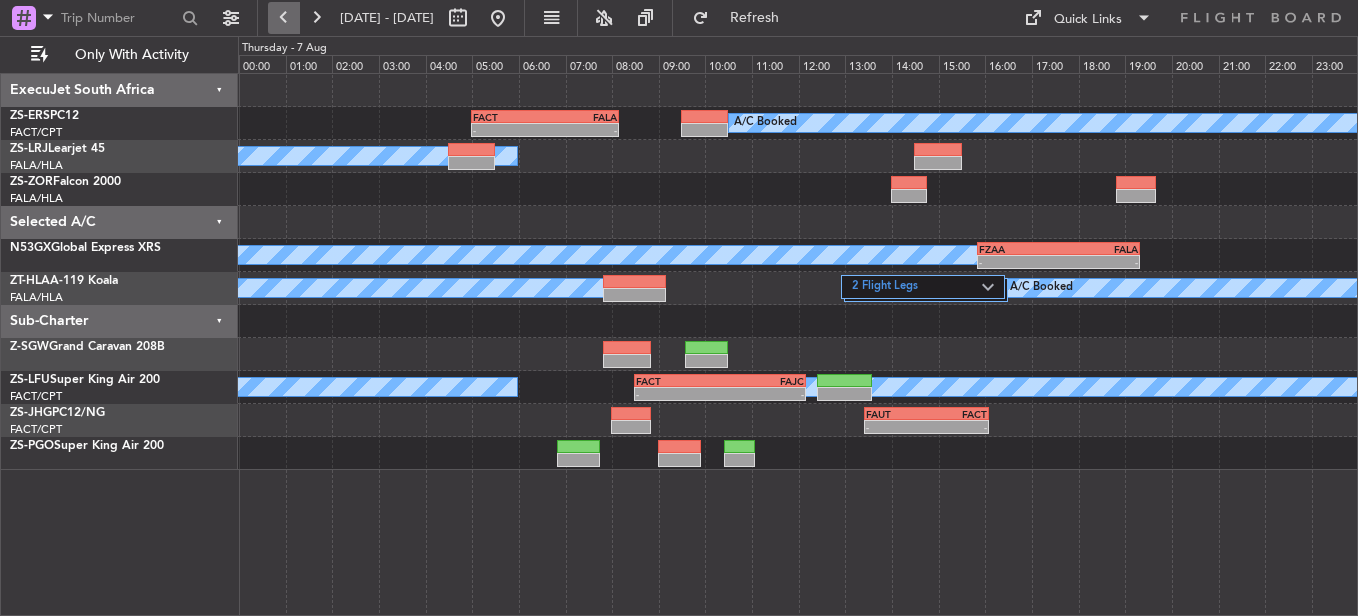 click at bounding box center (284, 18) 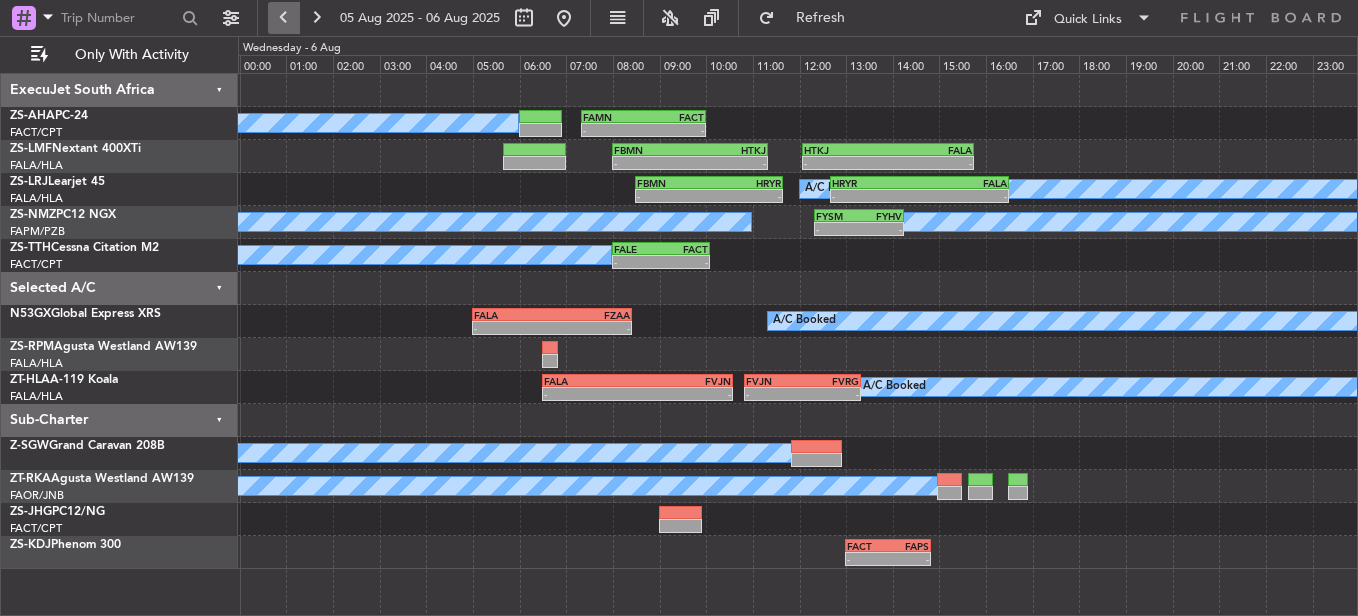 click at bounding box center (284, 18) 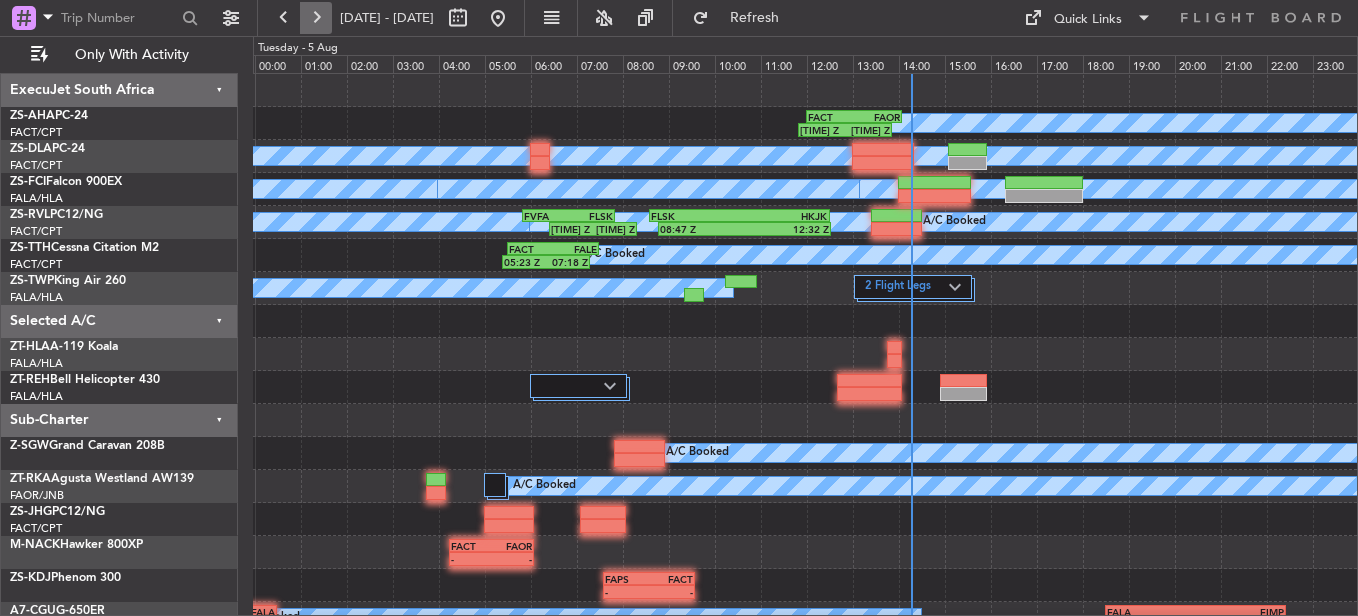 click at bounding box center (316, 18) 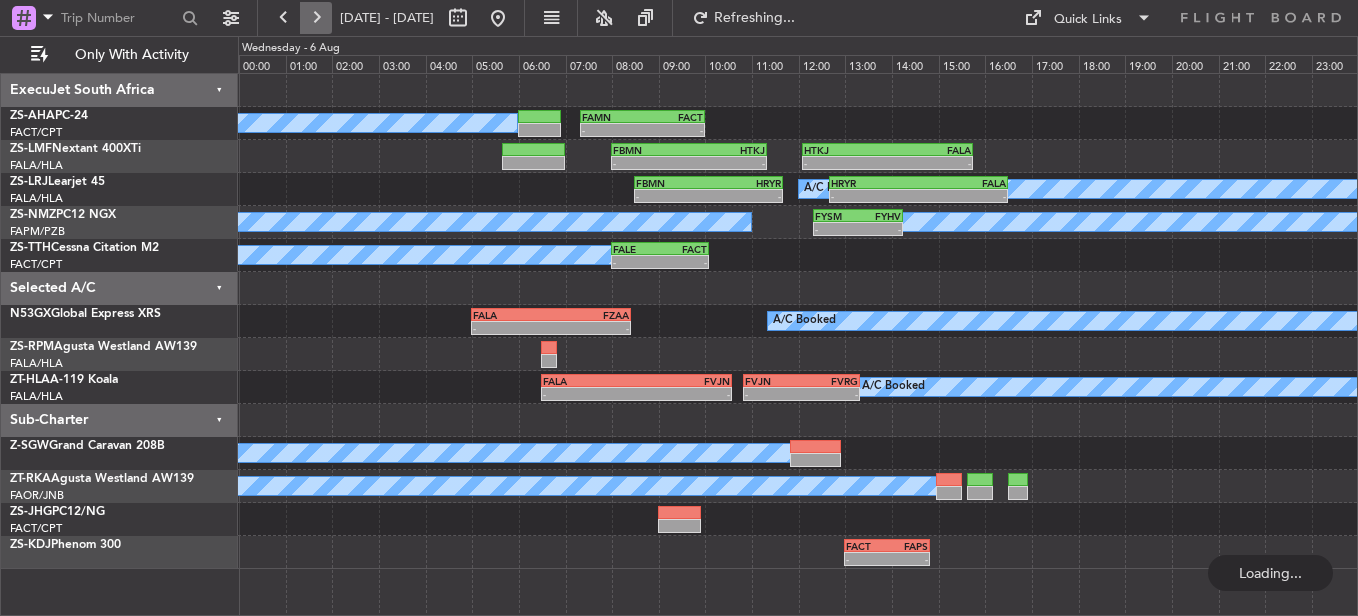 click at bounding box center [316, 18] 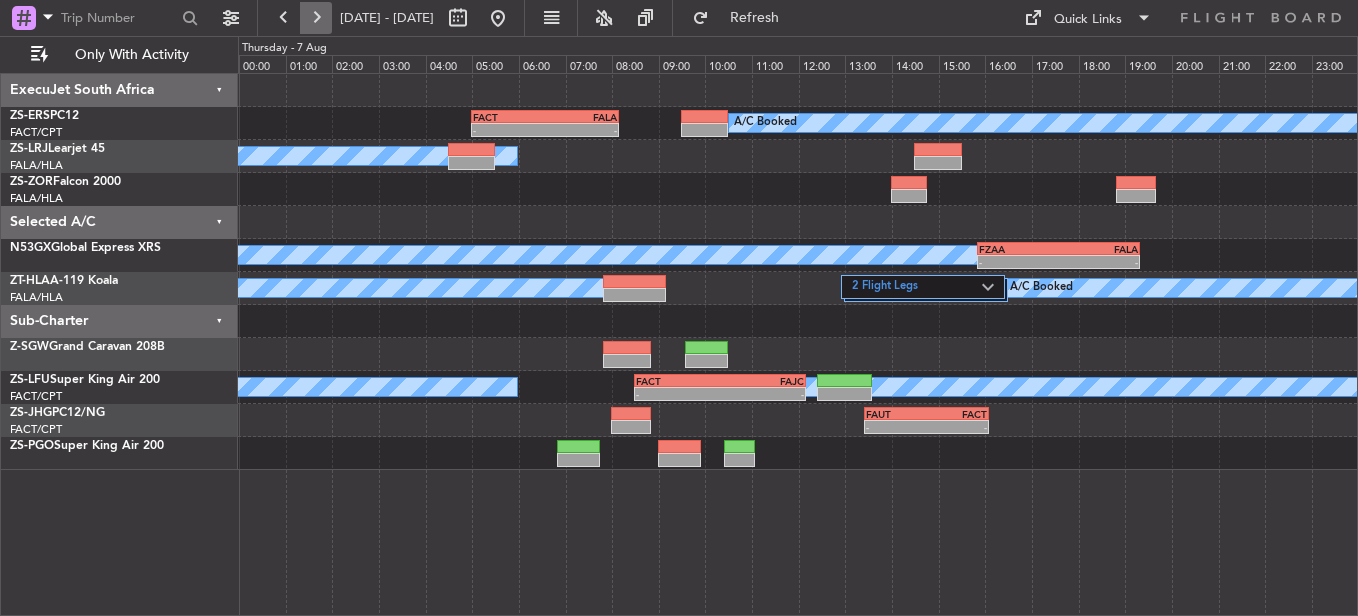 click at bounding box center [316, 18] 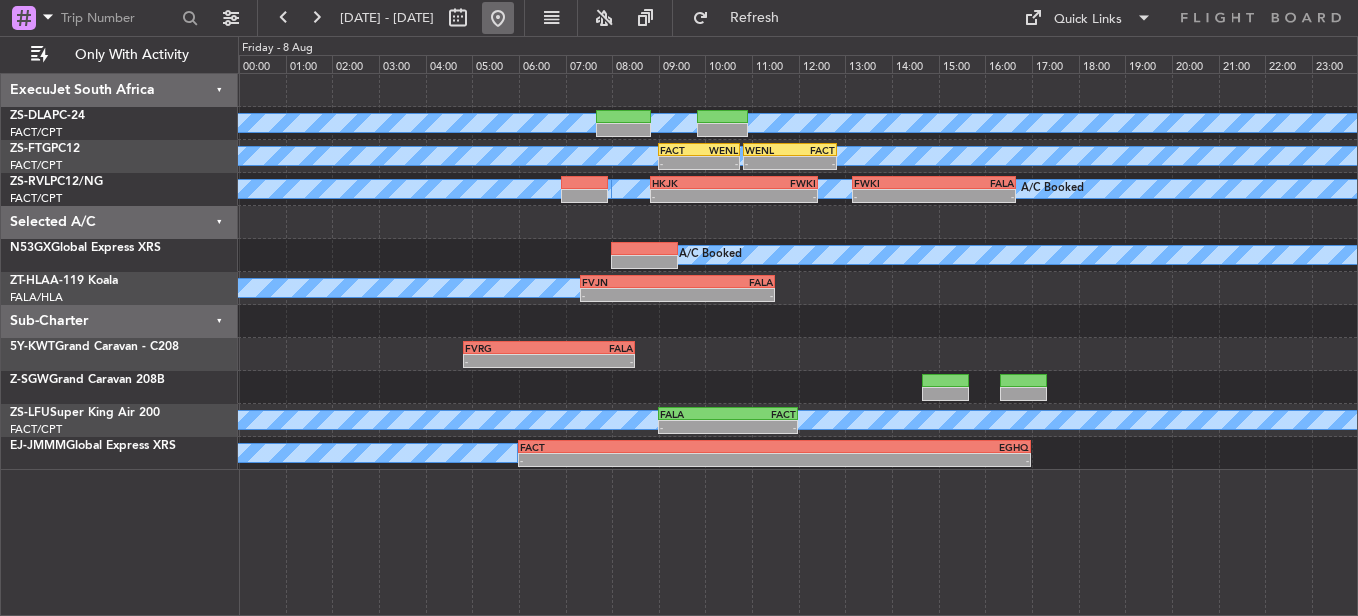 click at bounding box center [498, 18] 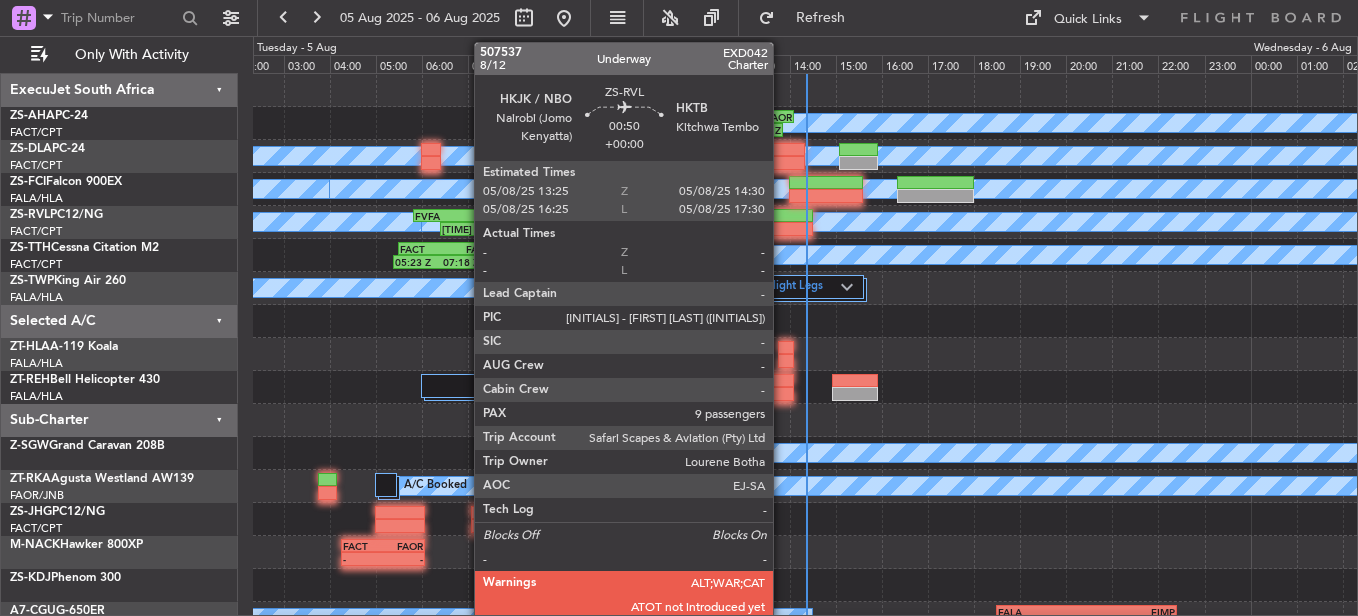 click 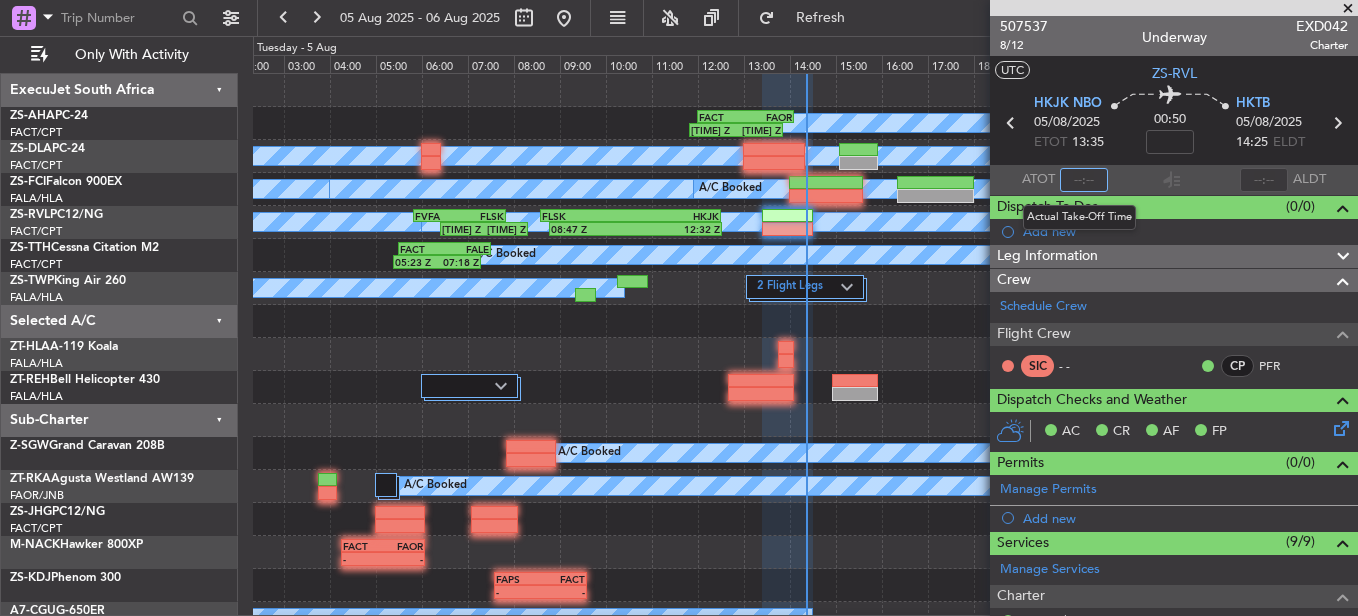click at bounding box center (1084, 180) 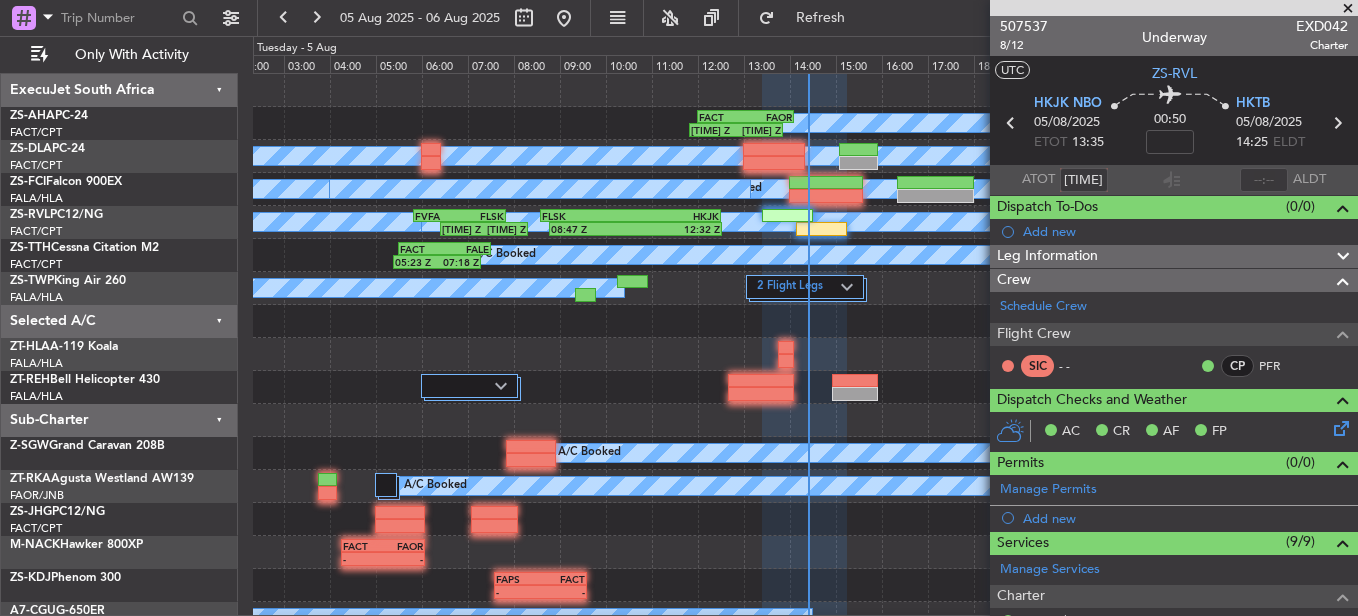 type on "14:19" 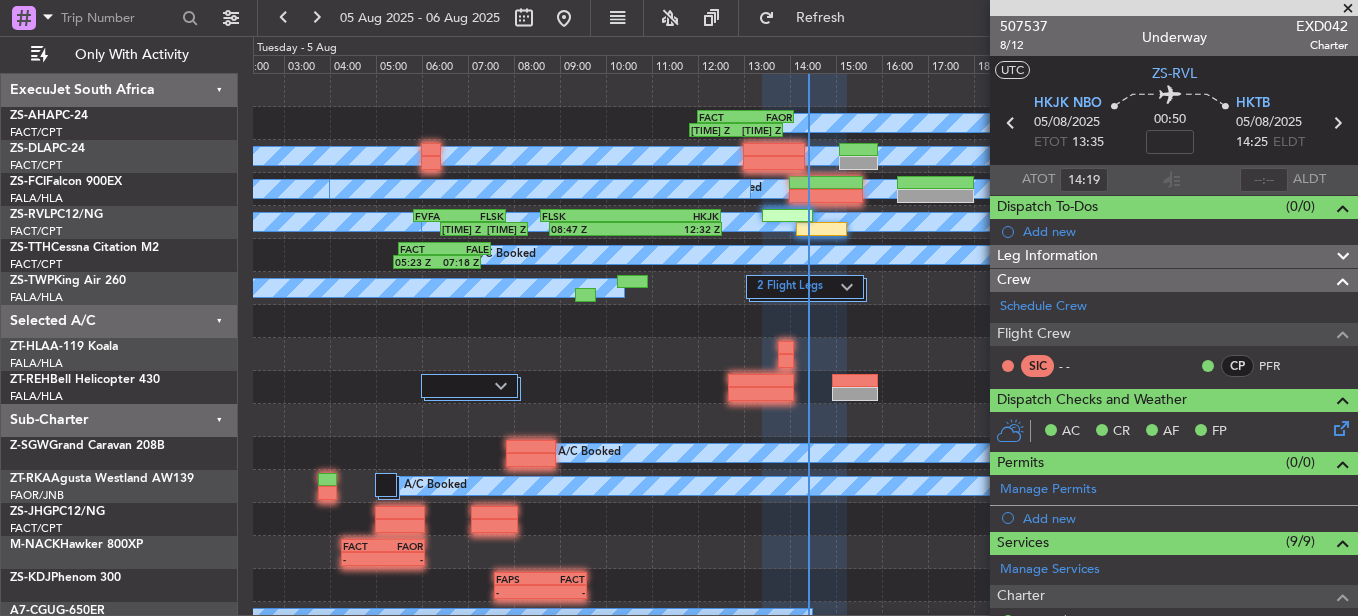 drag, startPoint x: 1342, startPoint y: 11, endPoint x: 812, endPoint y: 91, distance: 536.0037 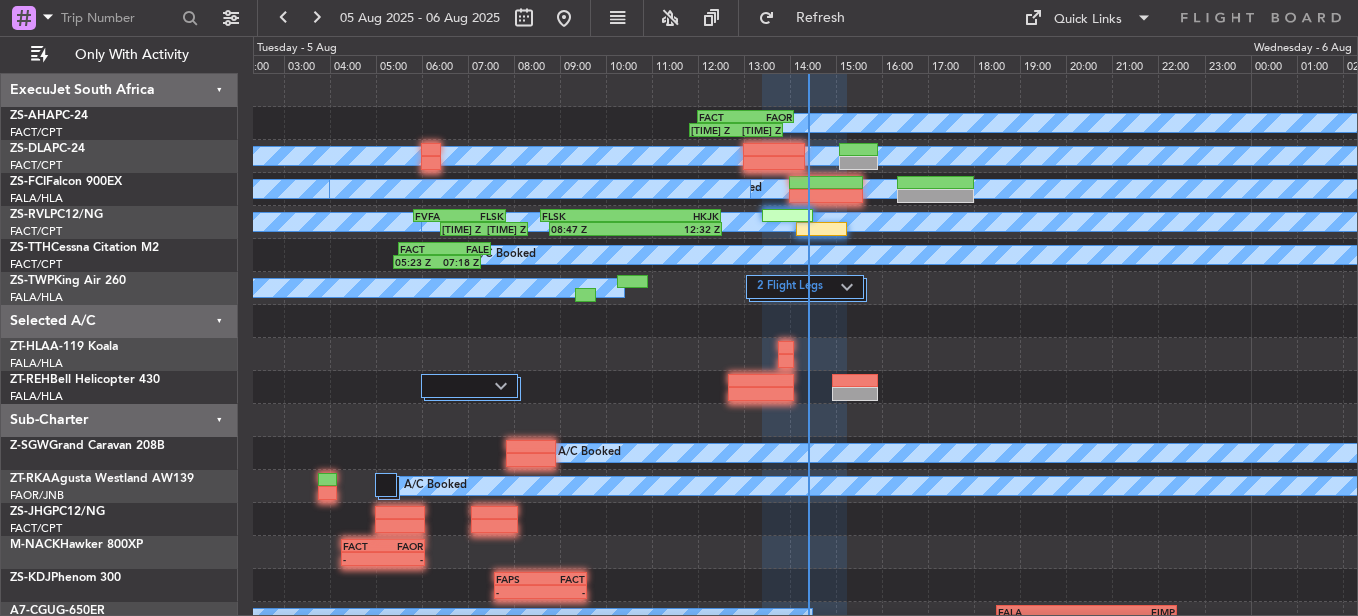 type on "0" 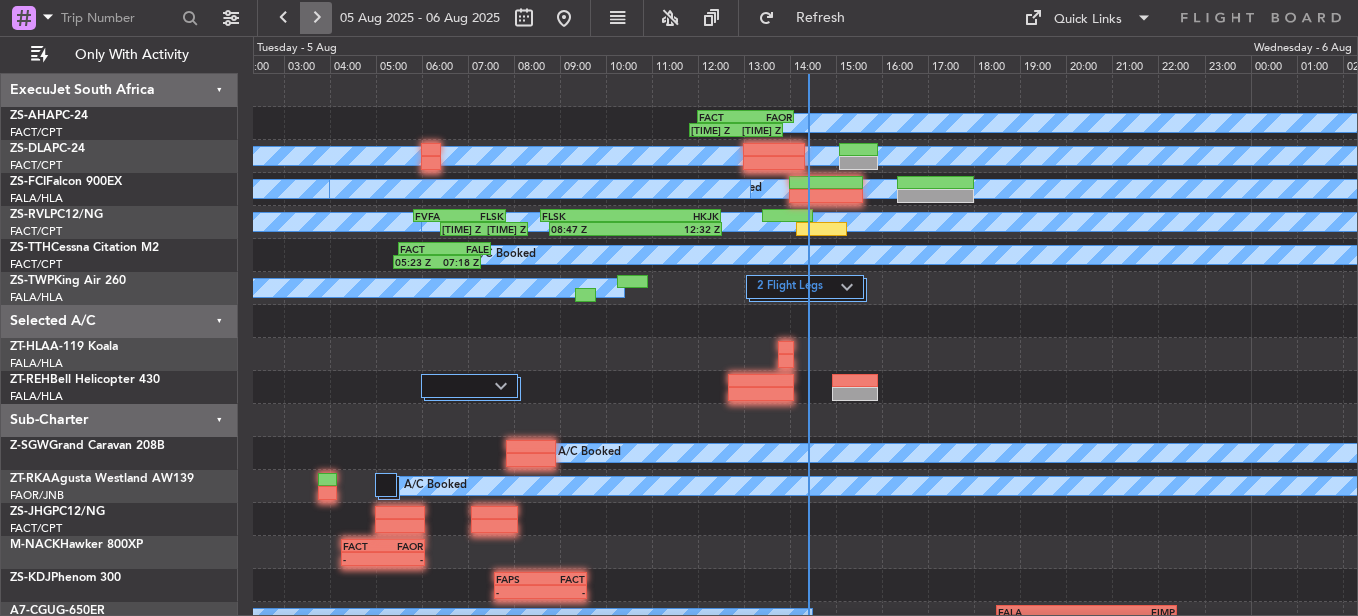 click at bounding box center [316, 18] 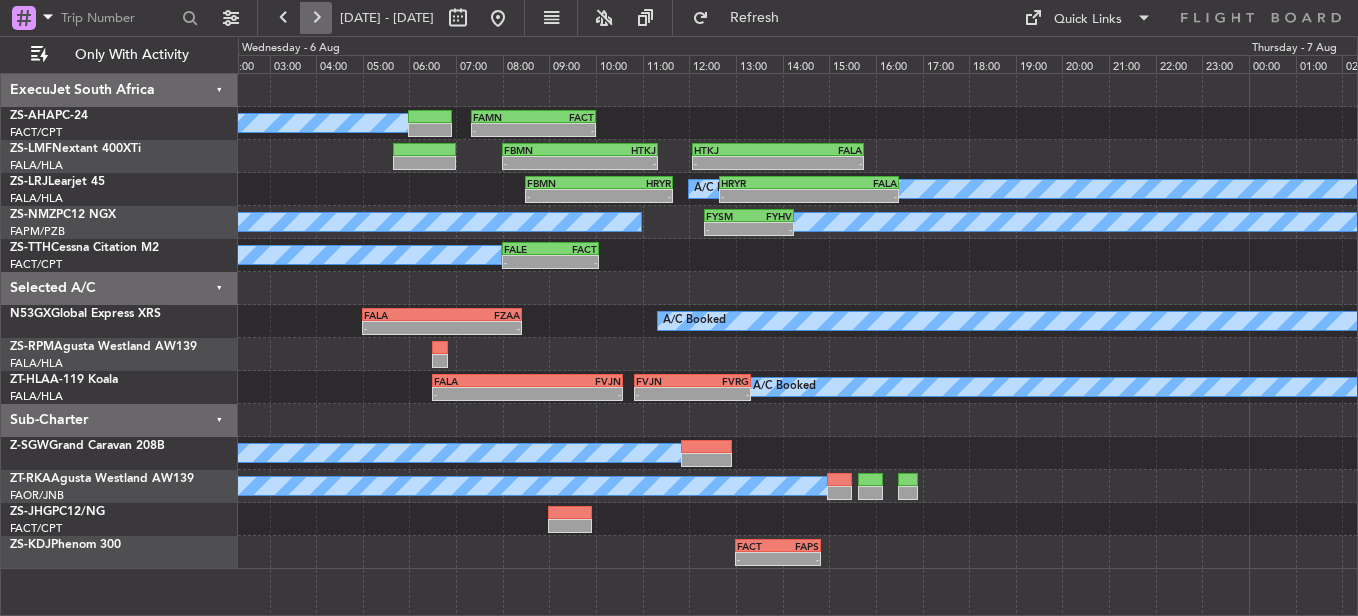 click at bounding box center [316, 18] 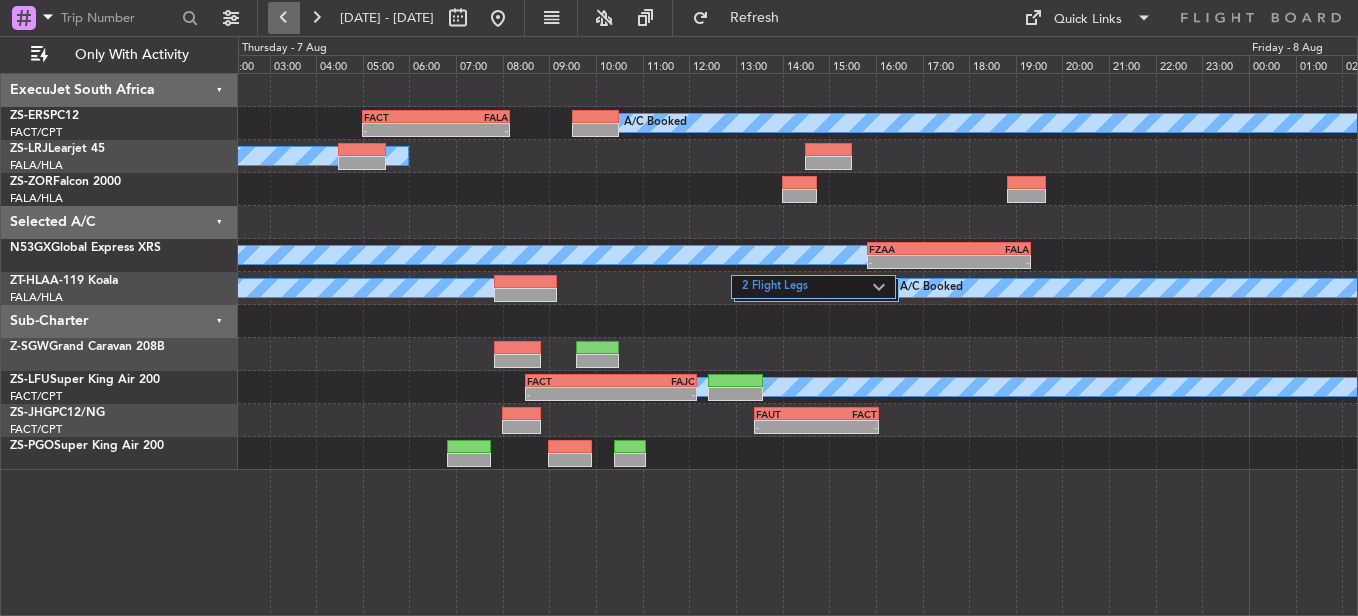 click at bounding box center [284, 18] 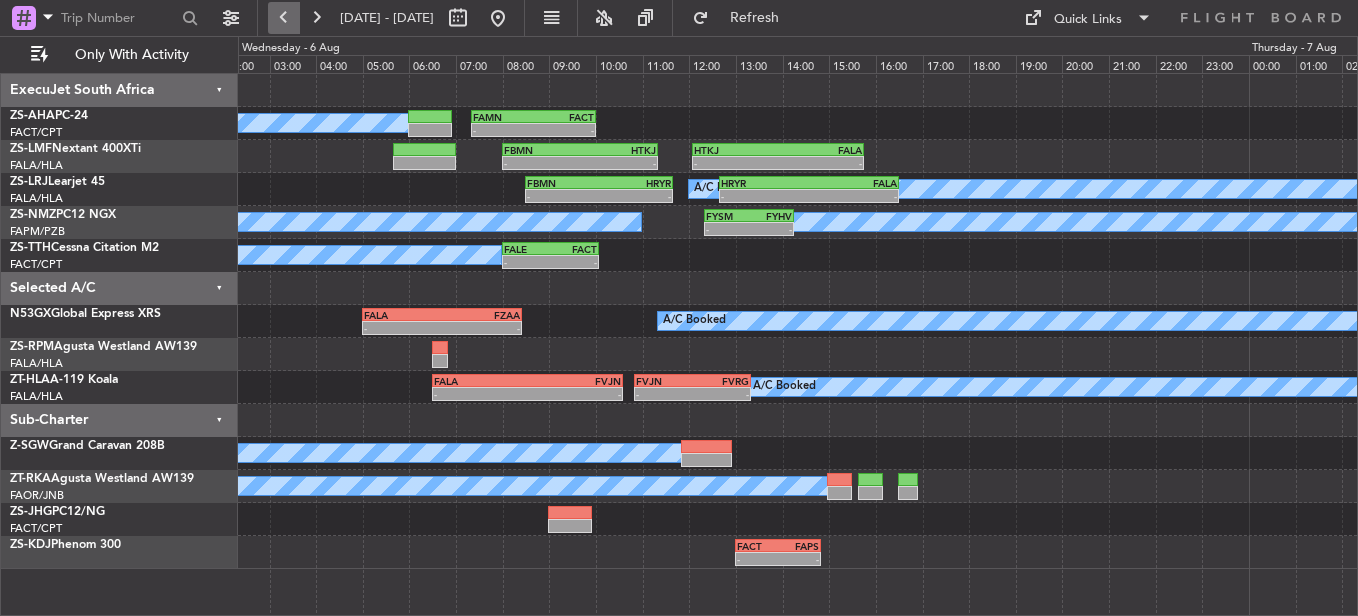 click at bounding box center [284, 18] 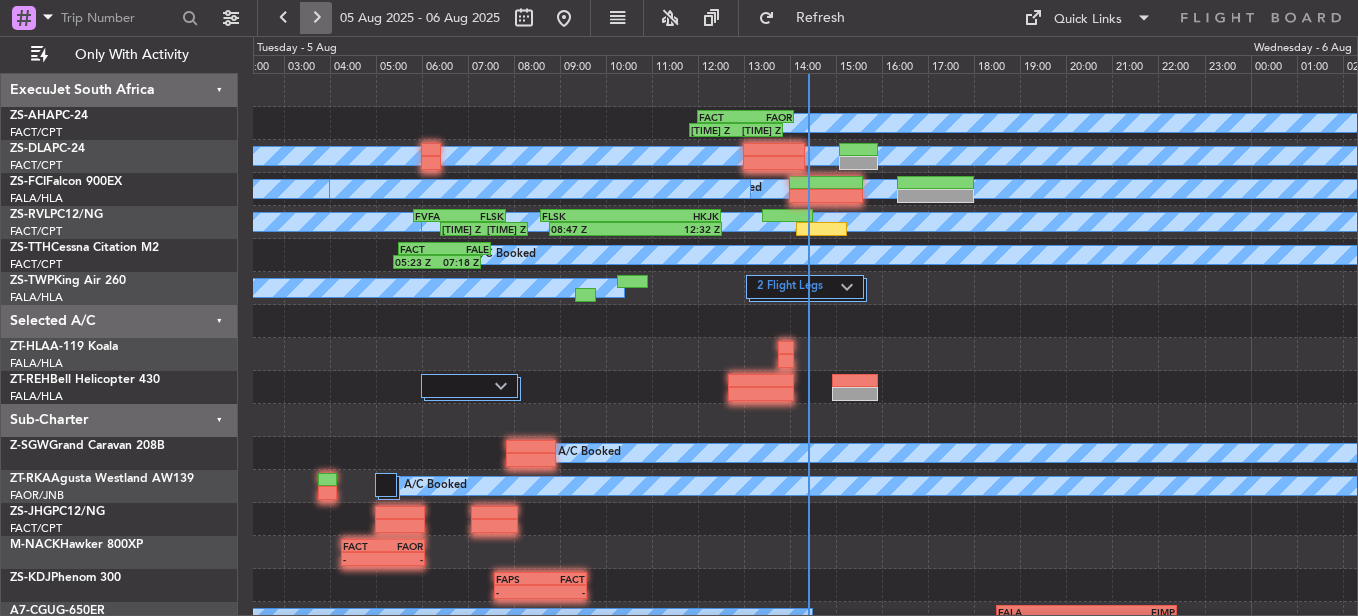 click at bounding box center [316, 18] 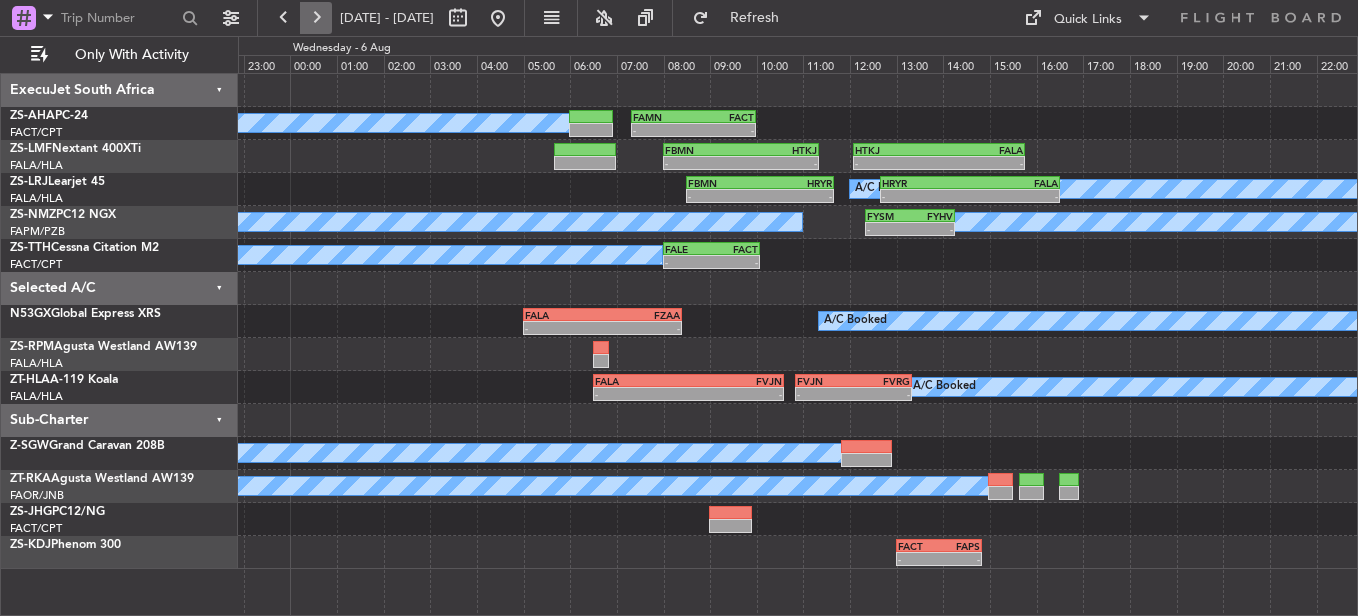 click at bounding box center (316, 18) 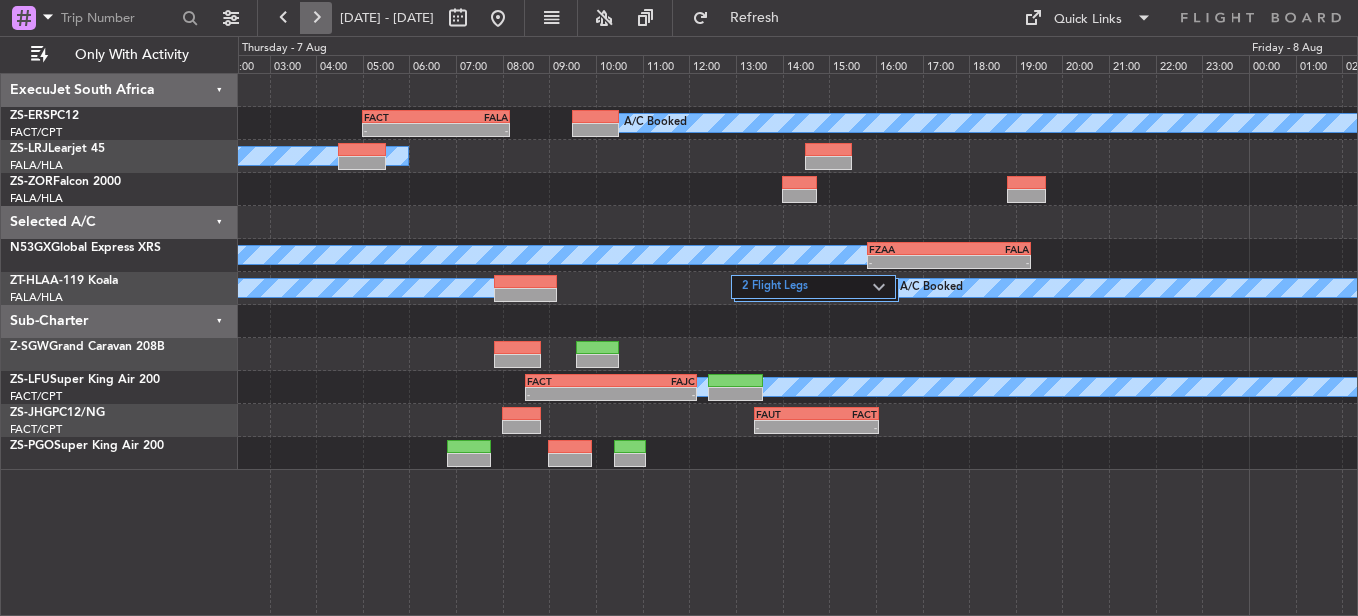 click at bounding box center [316, 18] 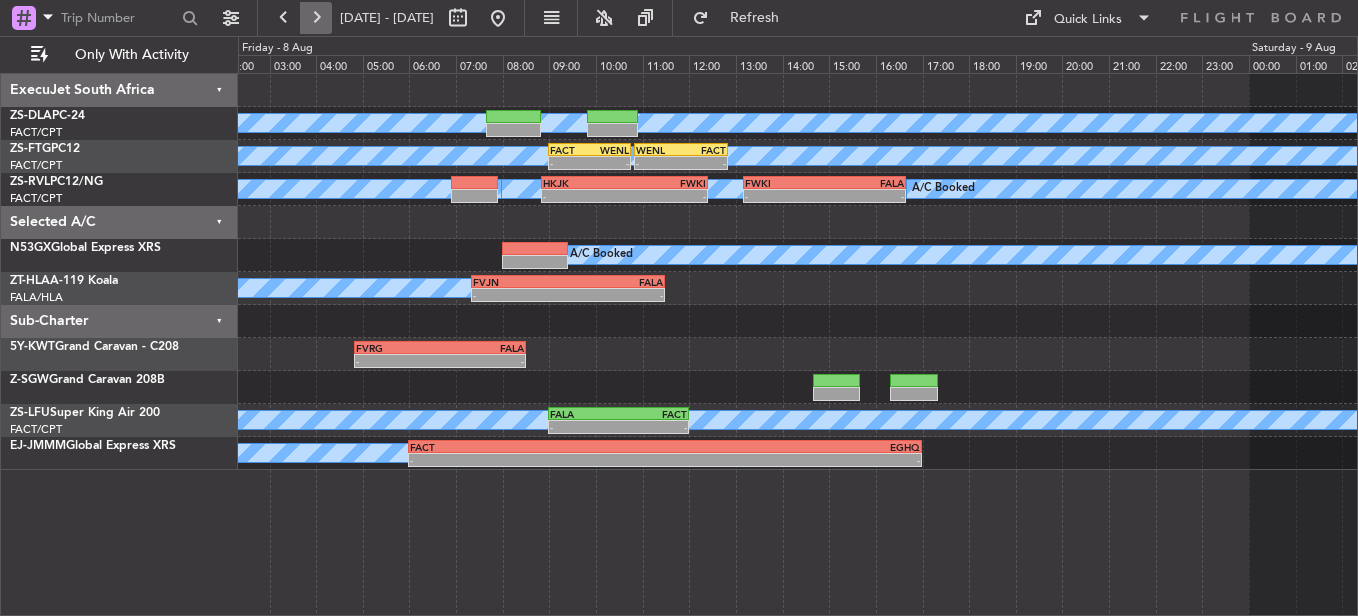 click at bounding box center [316, 18] 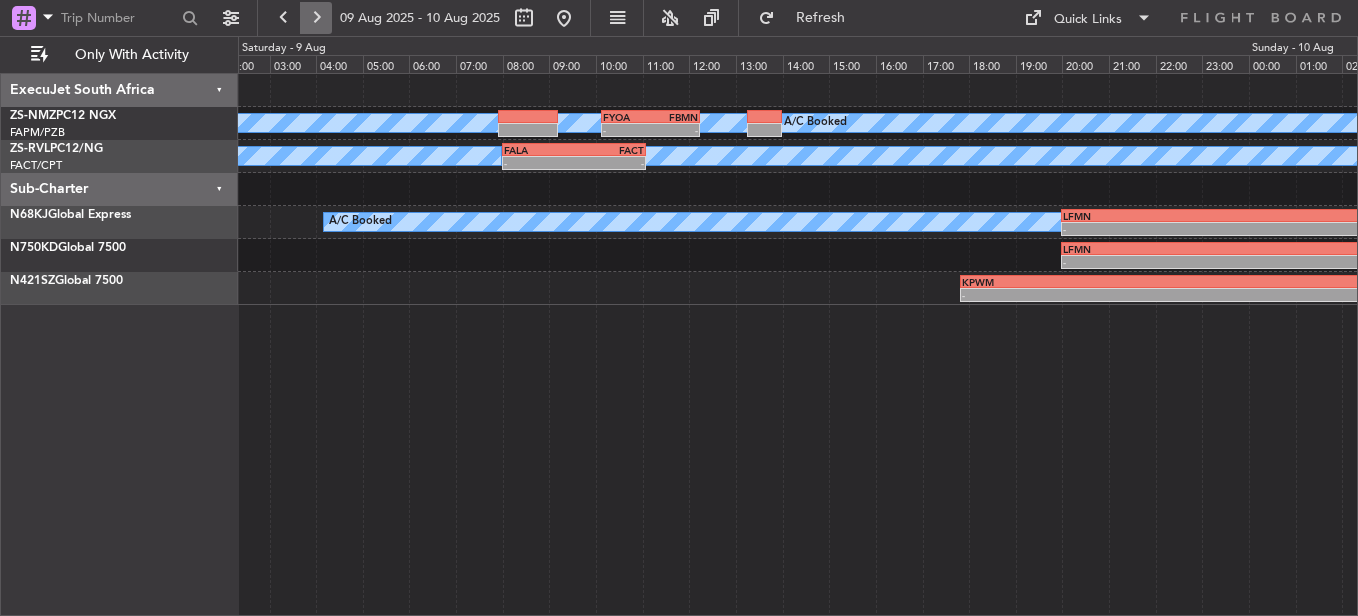 click at bounding box center [316, 18] 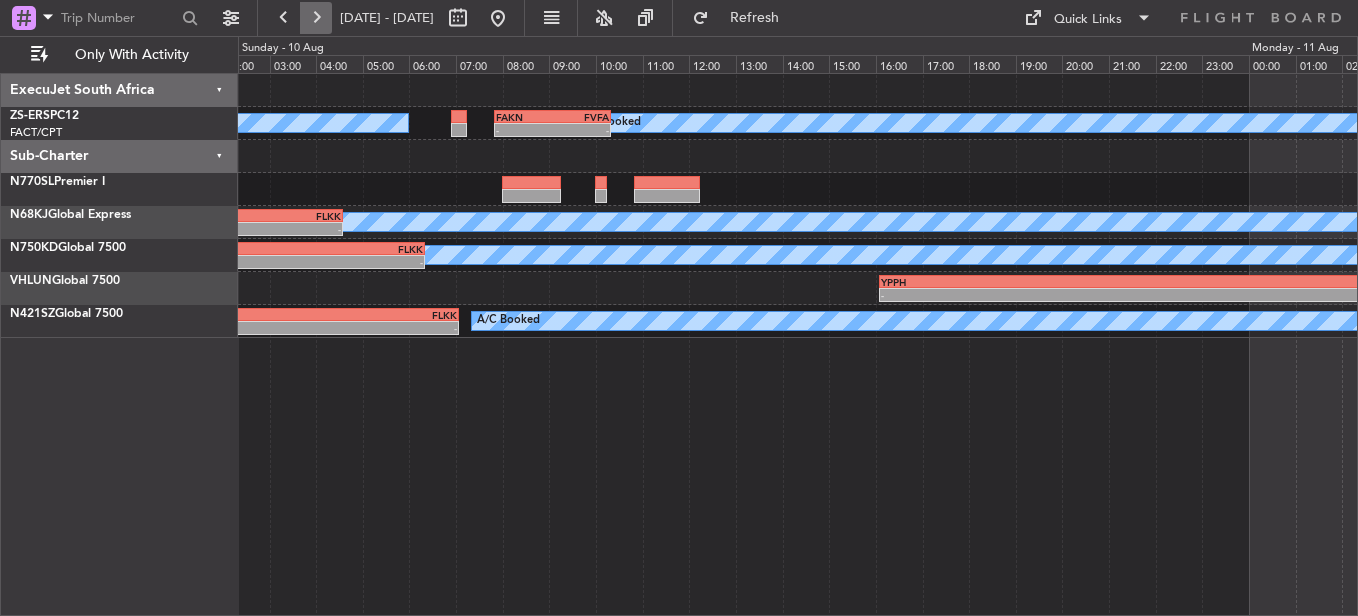 click at bounding box center (316, 18) 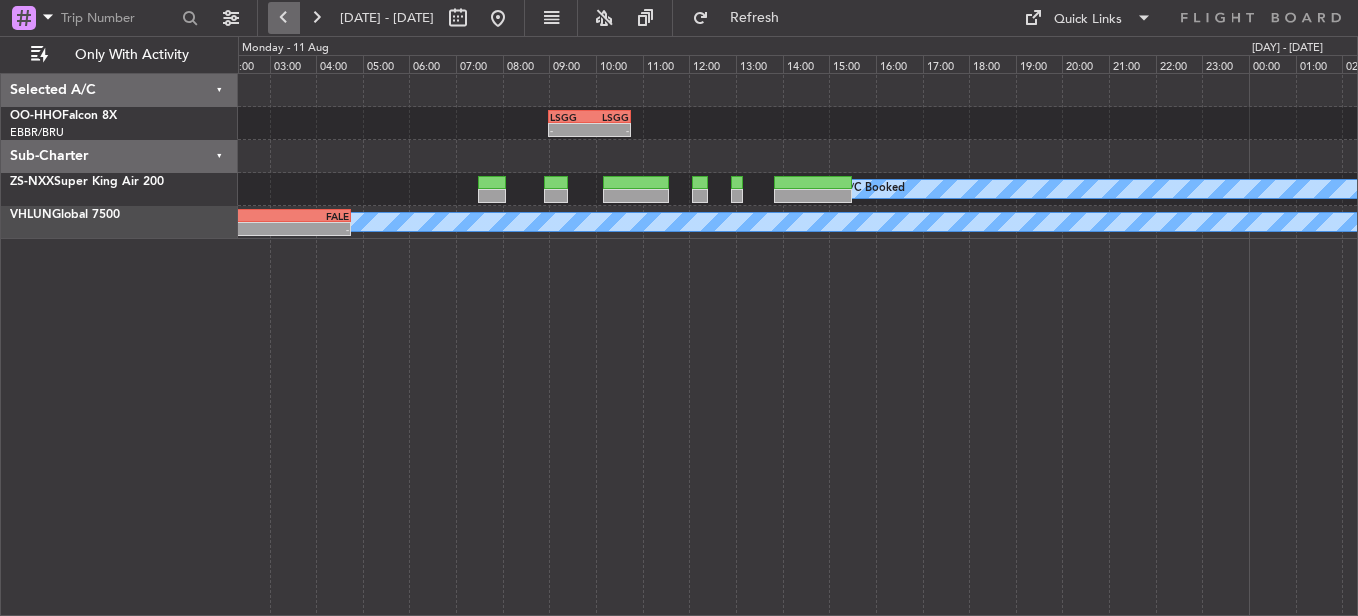 click at bounding box center (284, 18) 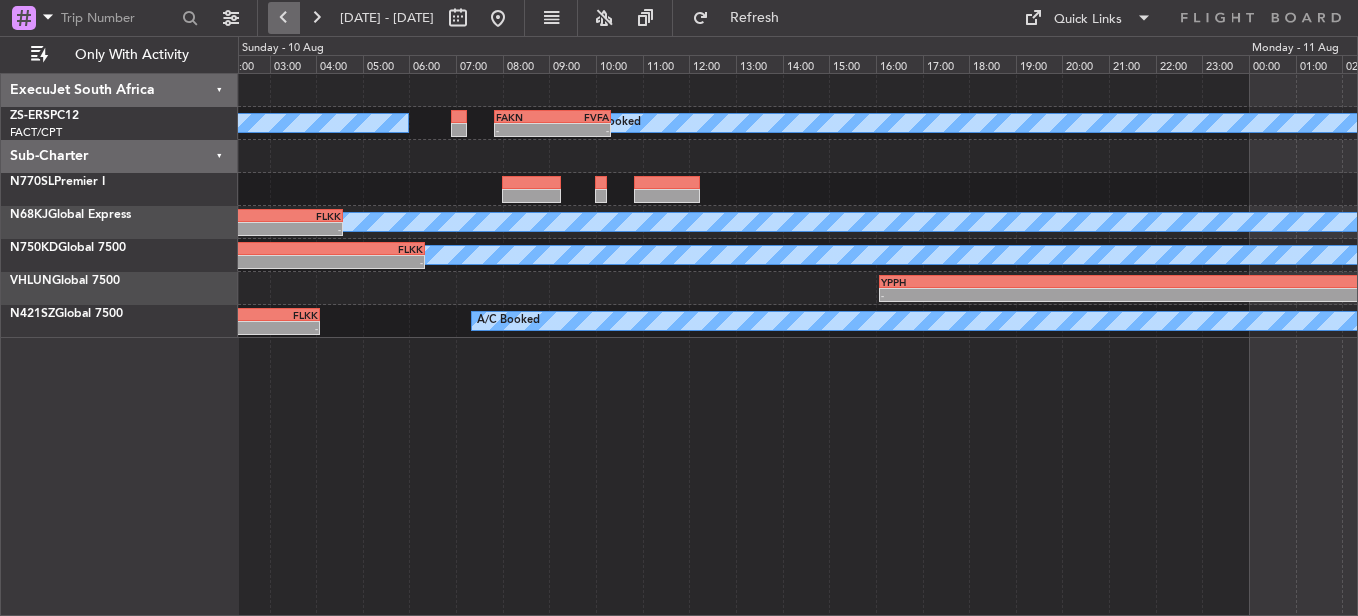 click at bounding box center (284, 18) 